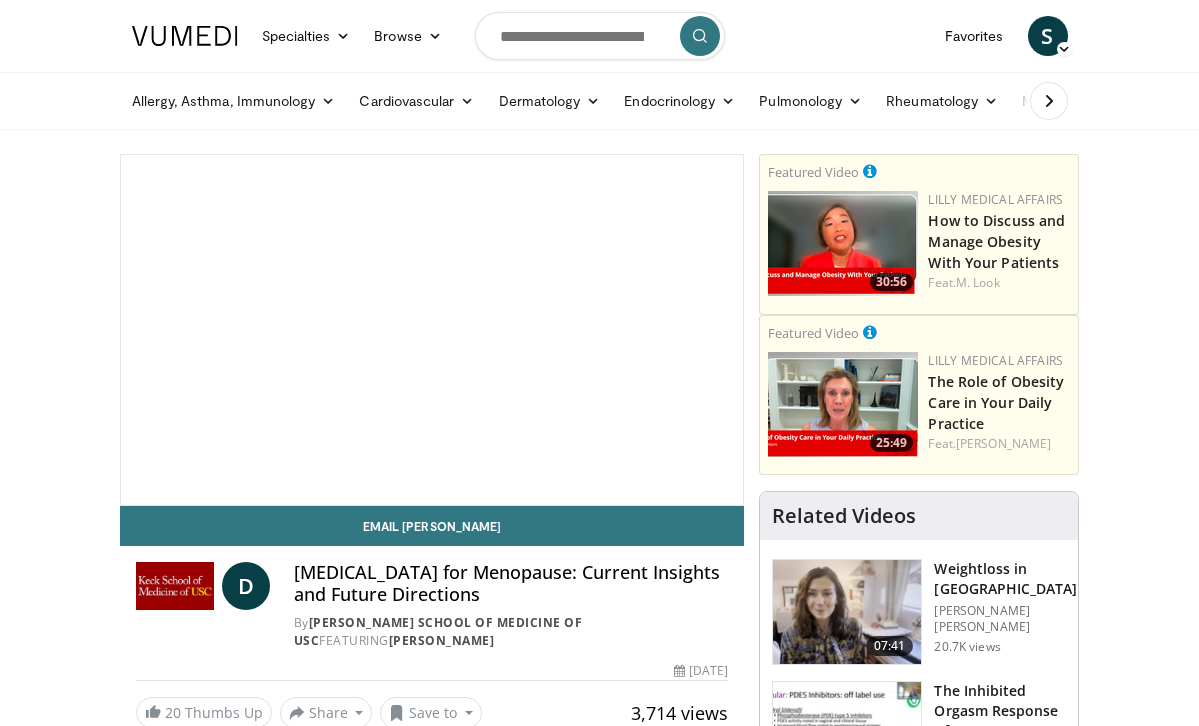 scroll, scrollTop: 0, scrollLeft: 0, axis: both 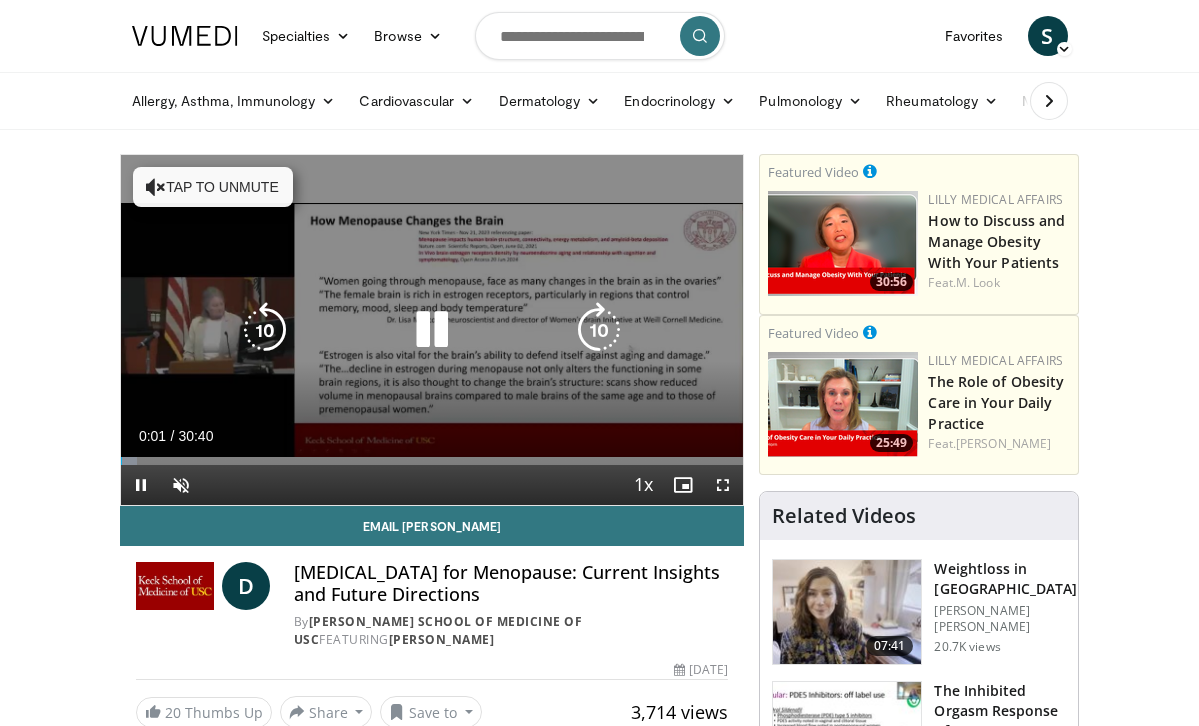 click on "Tap to unmute" at bounding box center (213, 187) 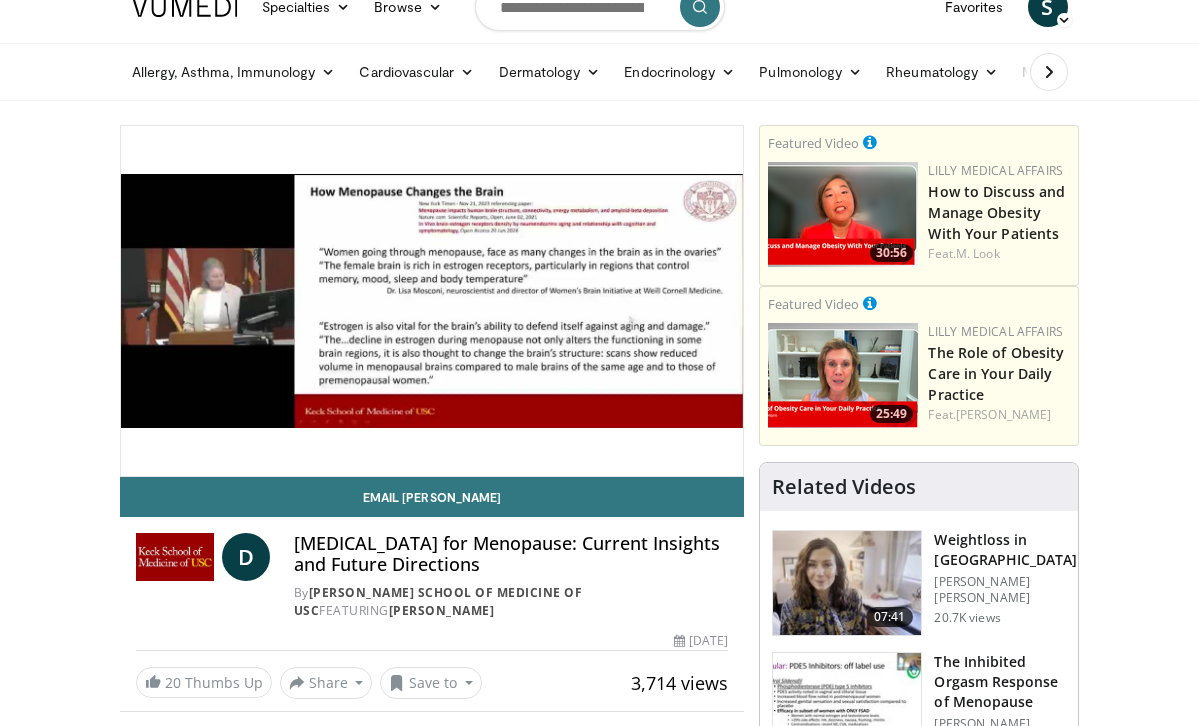 scroll, scrollTop: 28, scrollLeft: 0, axis: vertical 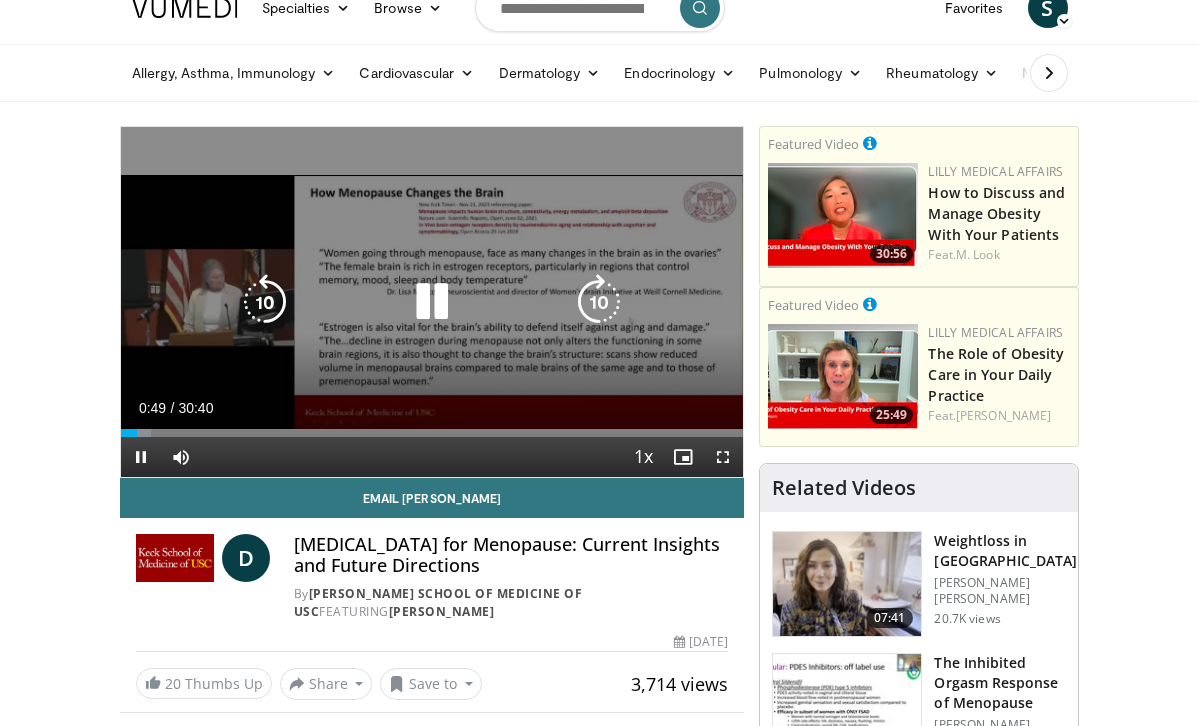 click at bounding box center [432, 302] 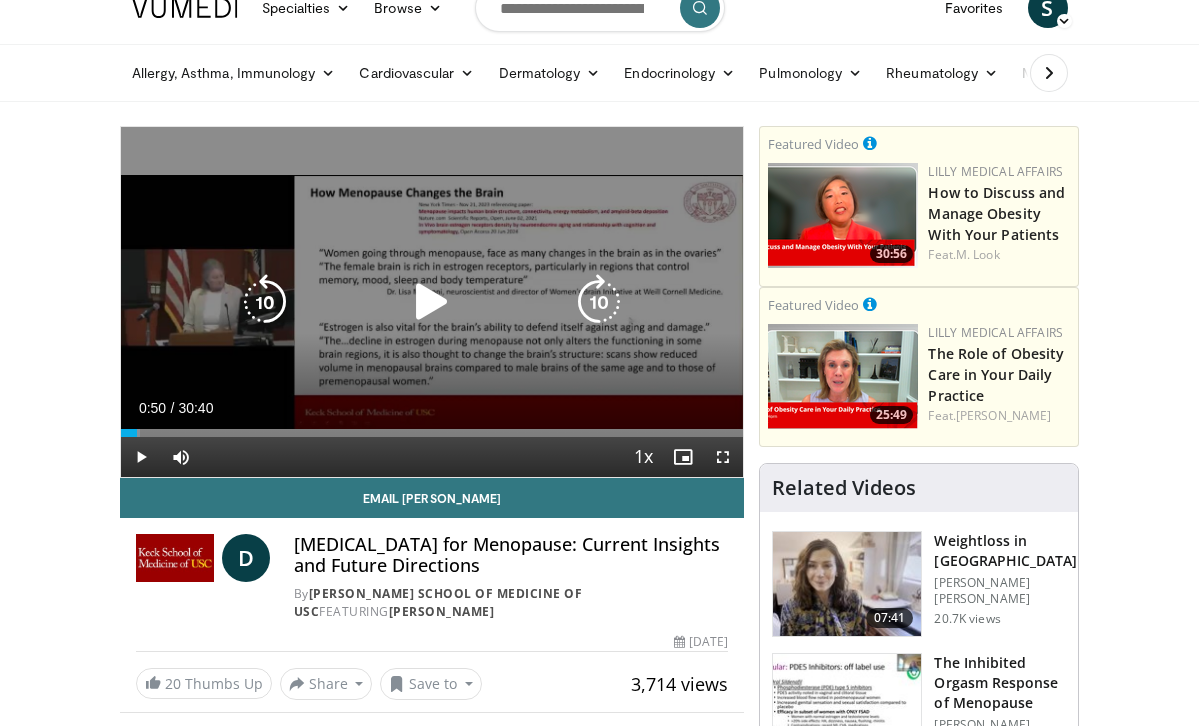 click at bounding box center [432, 302] 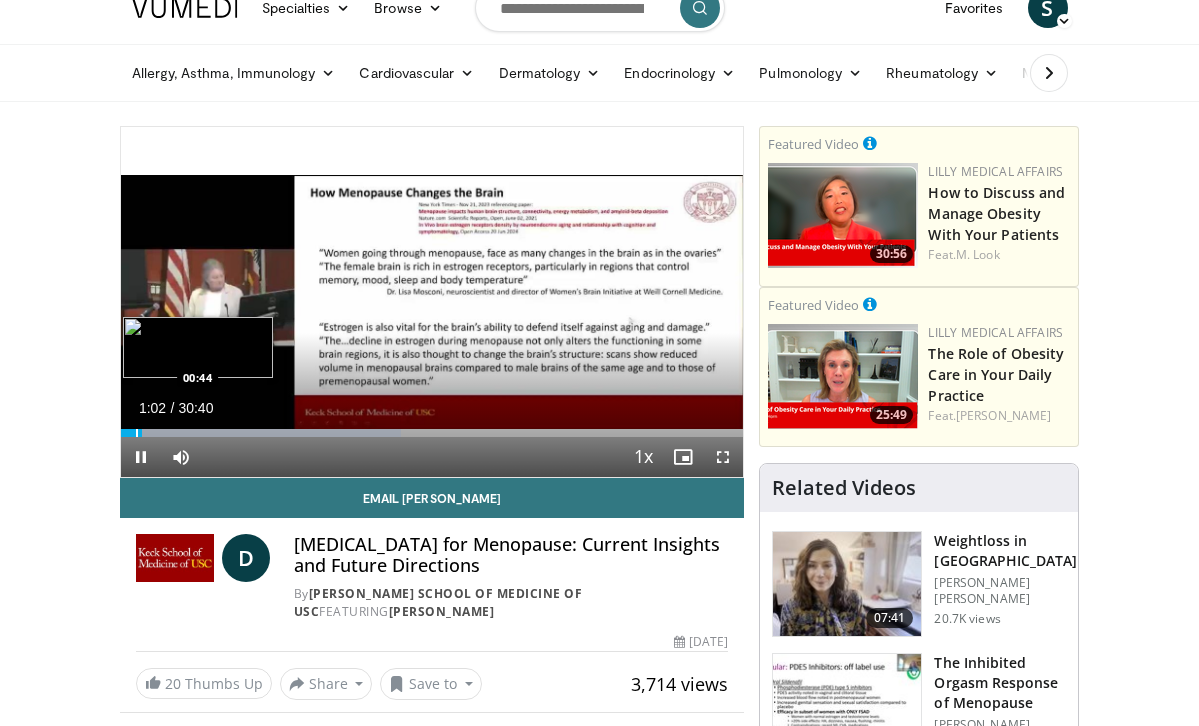 click at bounding box center [137, 433] 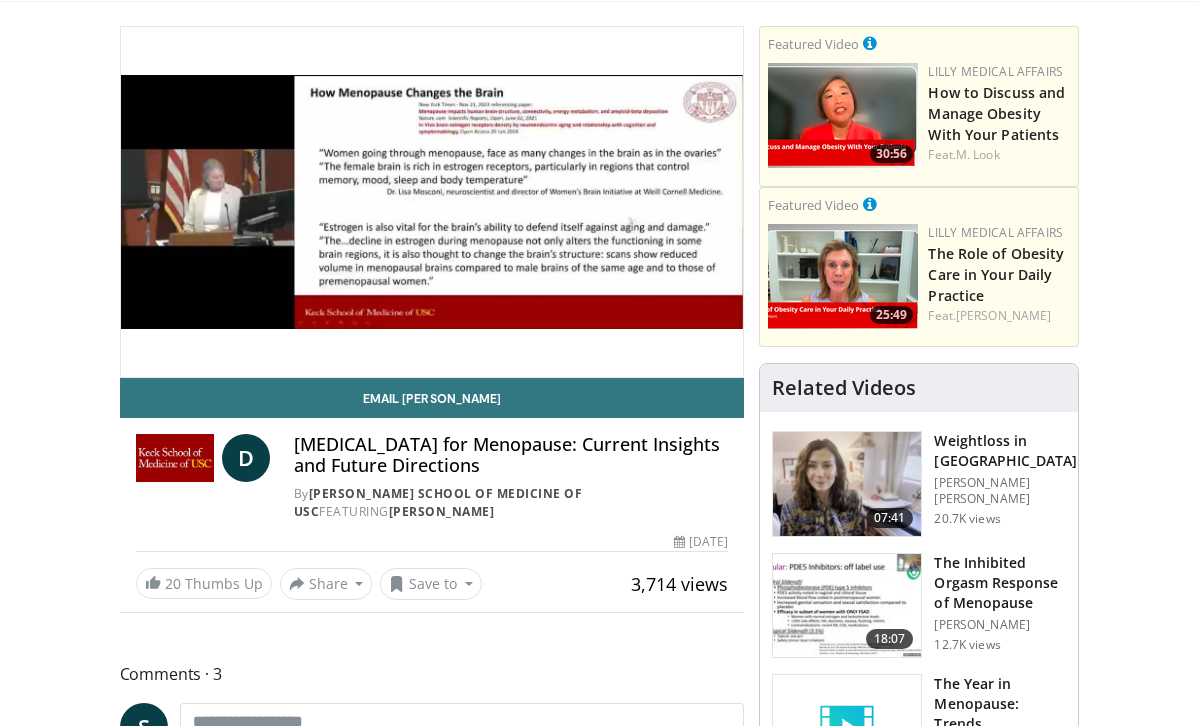 scroll, scrollTop: 153, scrollLeft: 0, axis: vertical 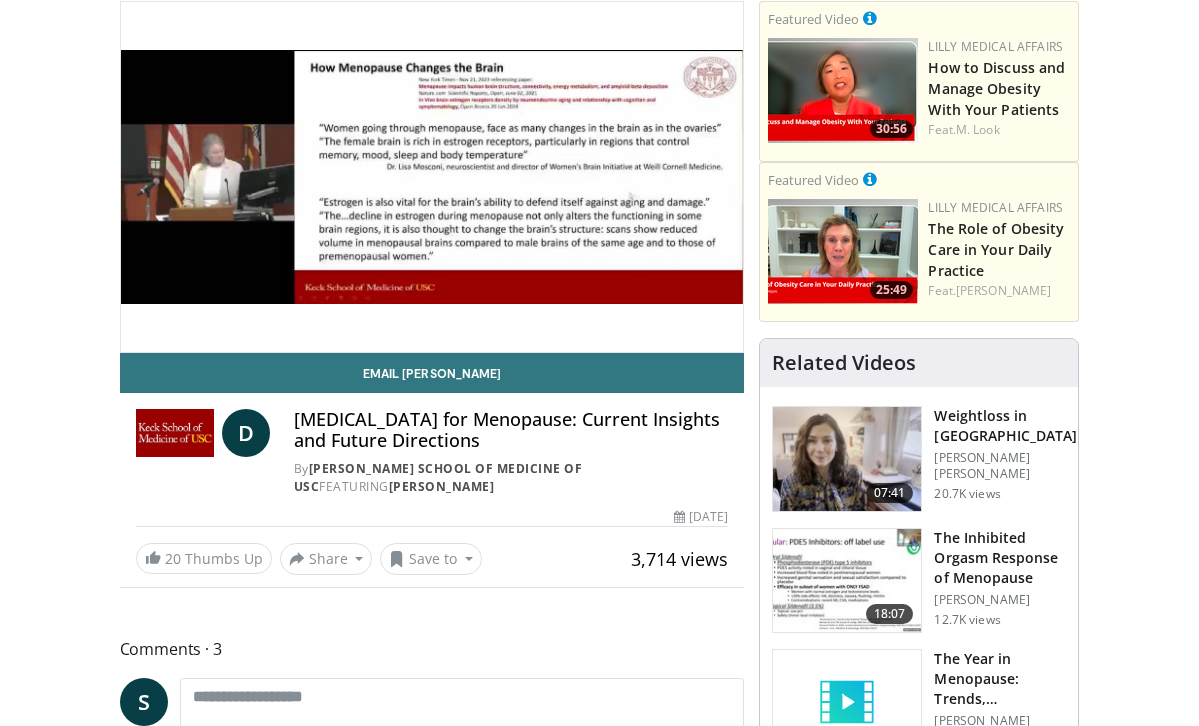 click on "Hormone Replacement Therapy for Menopause: Current Insights and Future Directions" at bounding box center [511, 430] 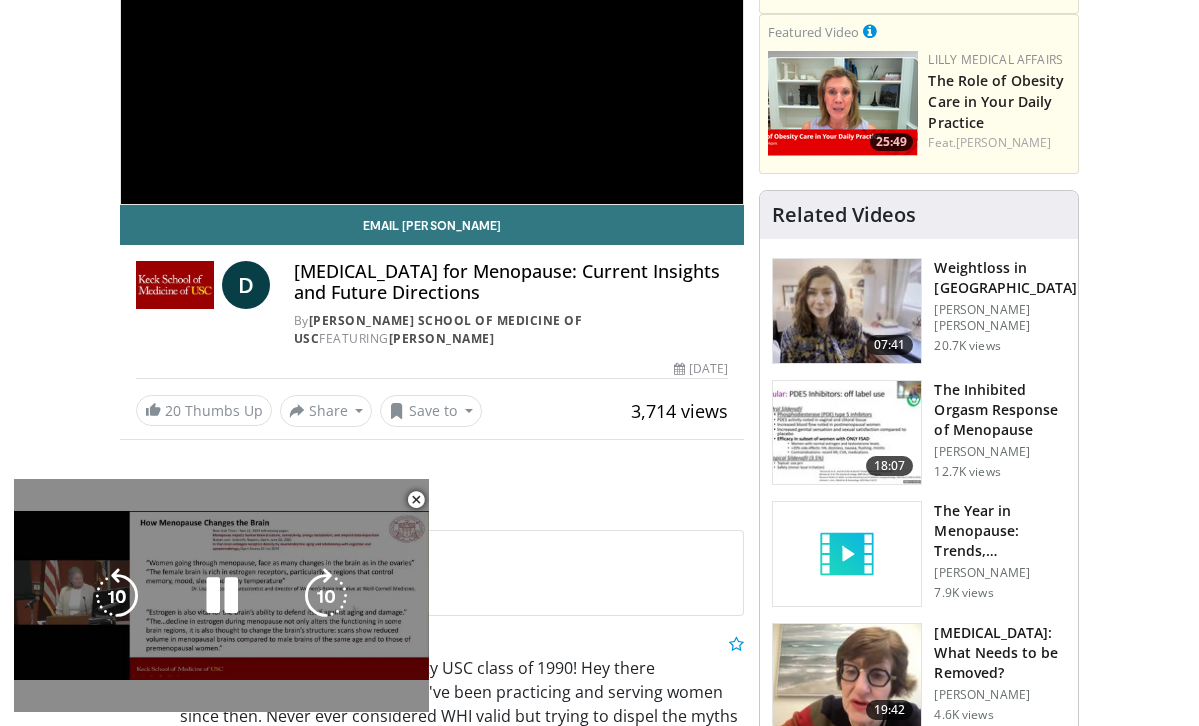 scroll, scrollTop: 299, scrollLeft: 0, axis: vertical 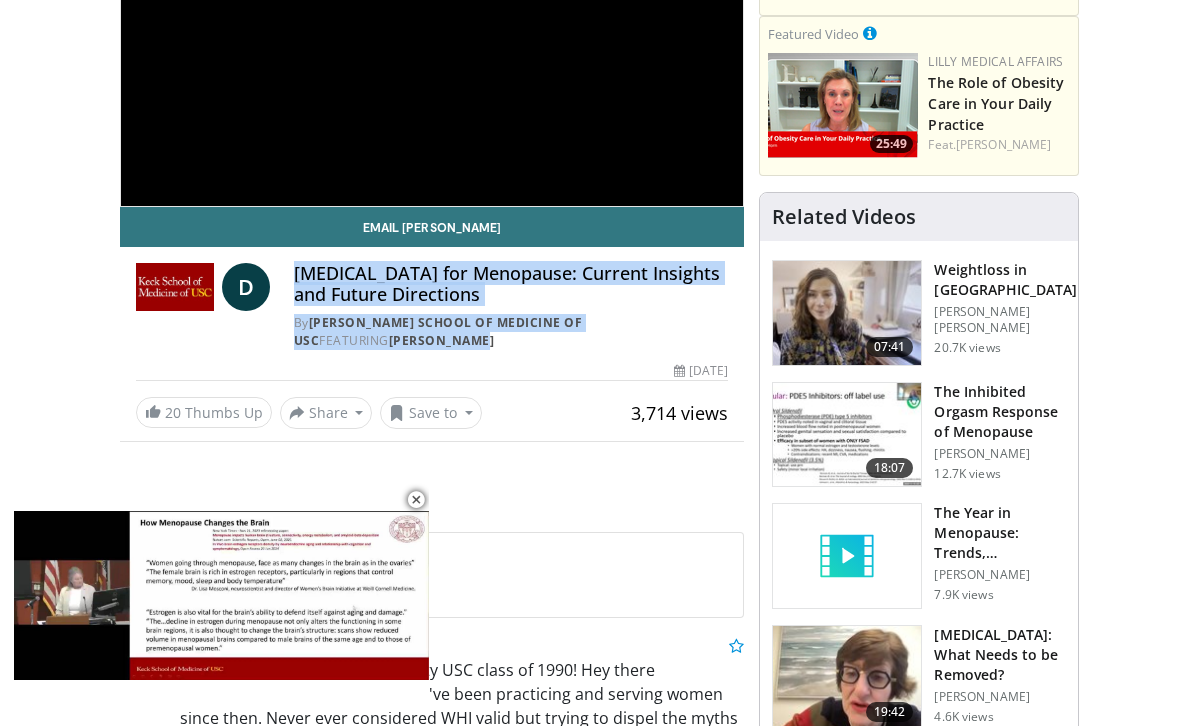 drag, startPoint x: 315, startPoint y: 270, endPoint x: 378, endPoint y: 337, distance: 91.967384 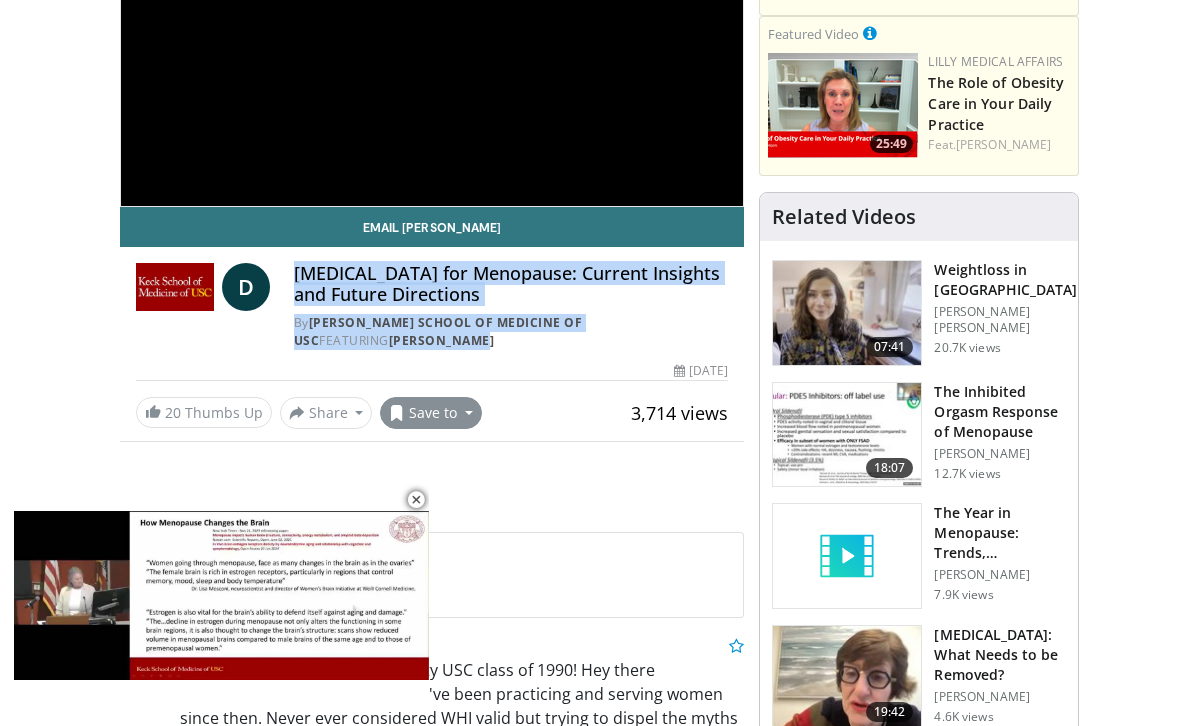 click on "Save to" at bounding box center (431, 413) 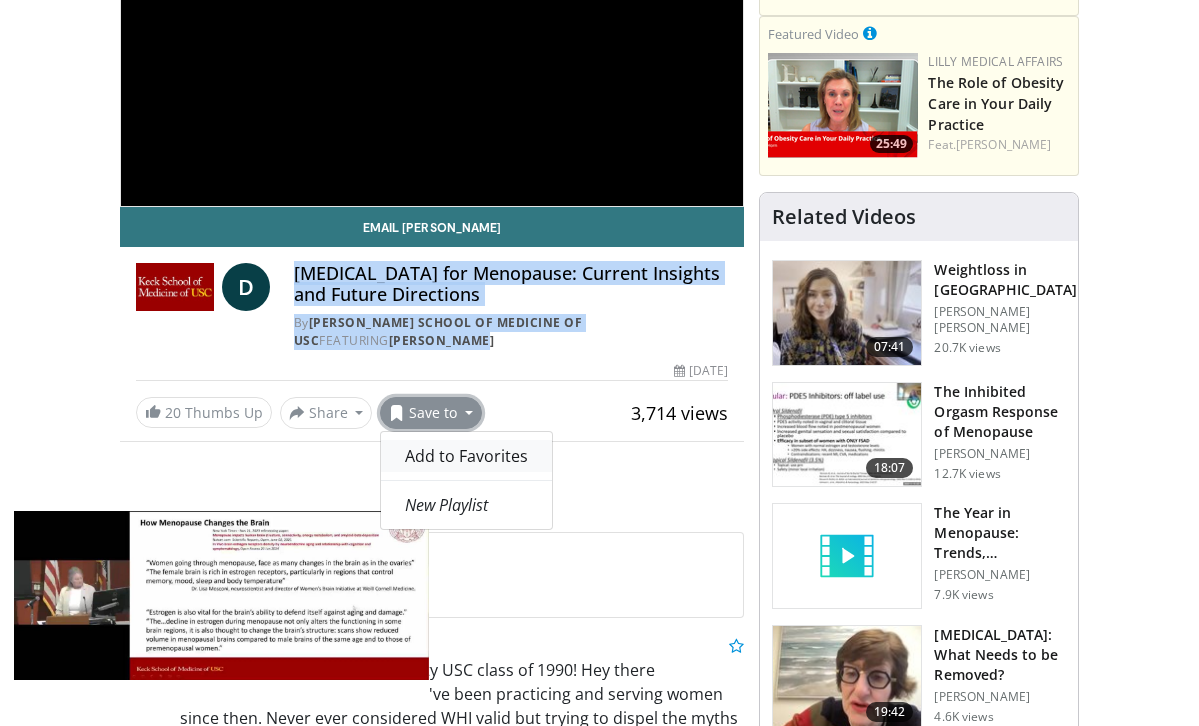 click on "Add to Favorites" at bounding box center (466, 456) 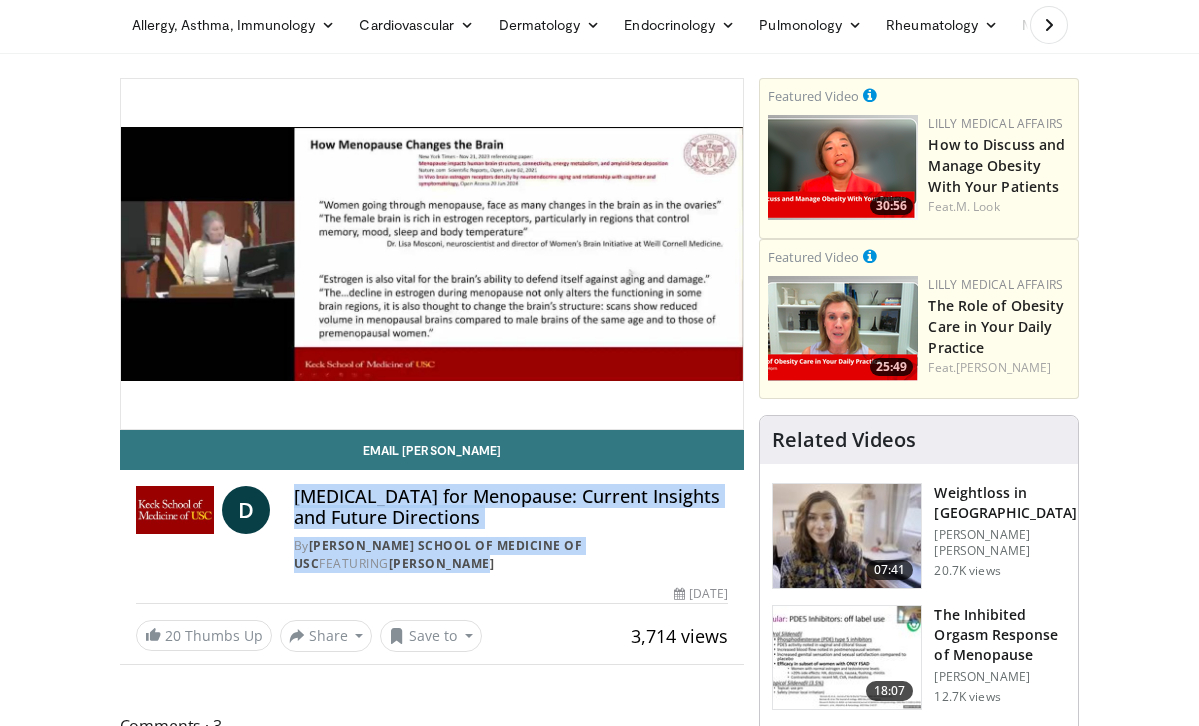 scroll, scrollTop: 69, scrollLeft: 0, axis: vertical 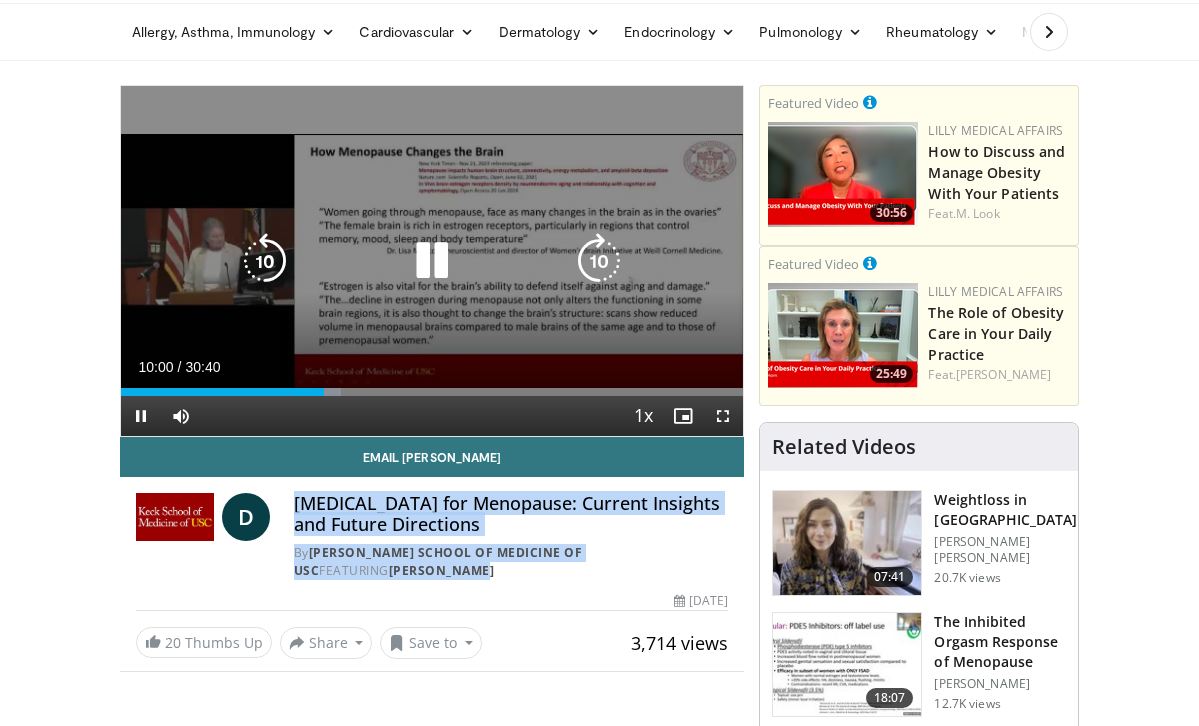 click at bounding box center (265, 261) 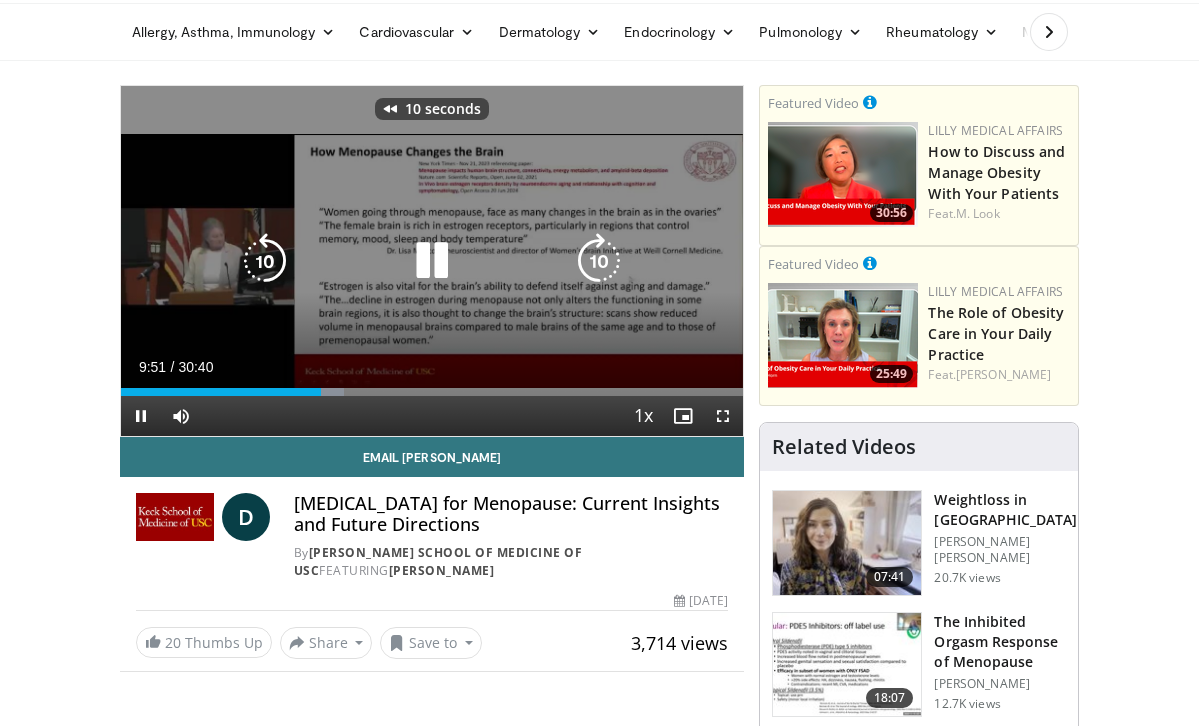 click on "10 seconds
Tap to unmute" at bounding box center [432, 261] 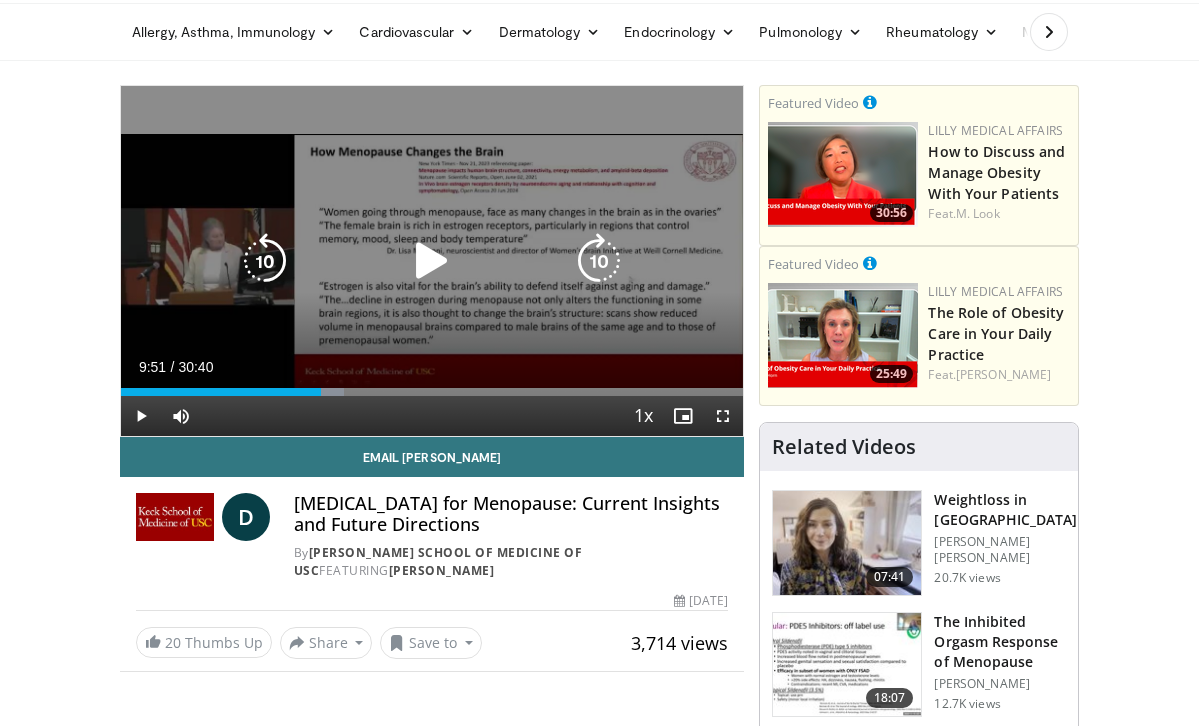 click at bounding box center (432, 261) 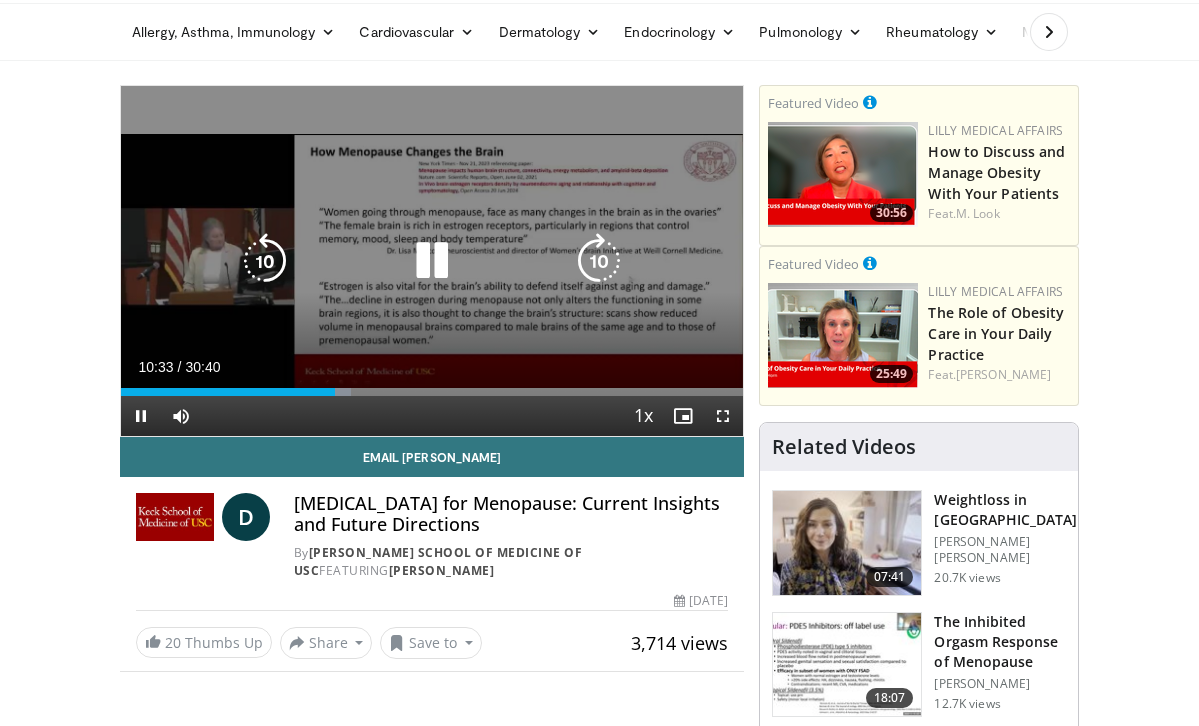 click on "10 seconds
Tap to unmute" at bounding box center (432, 261) 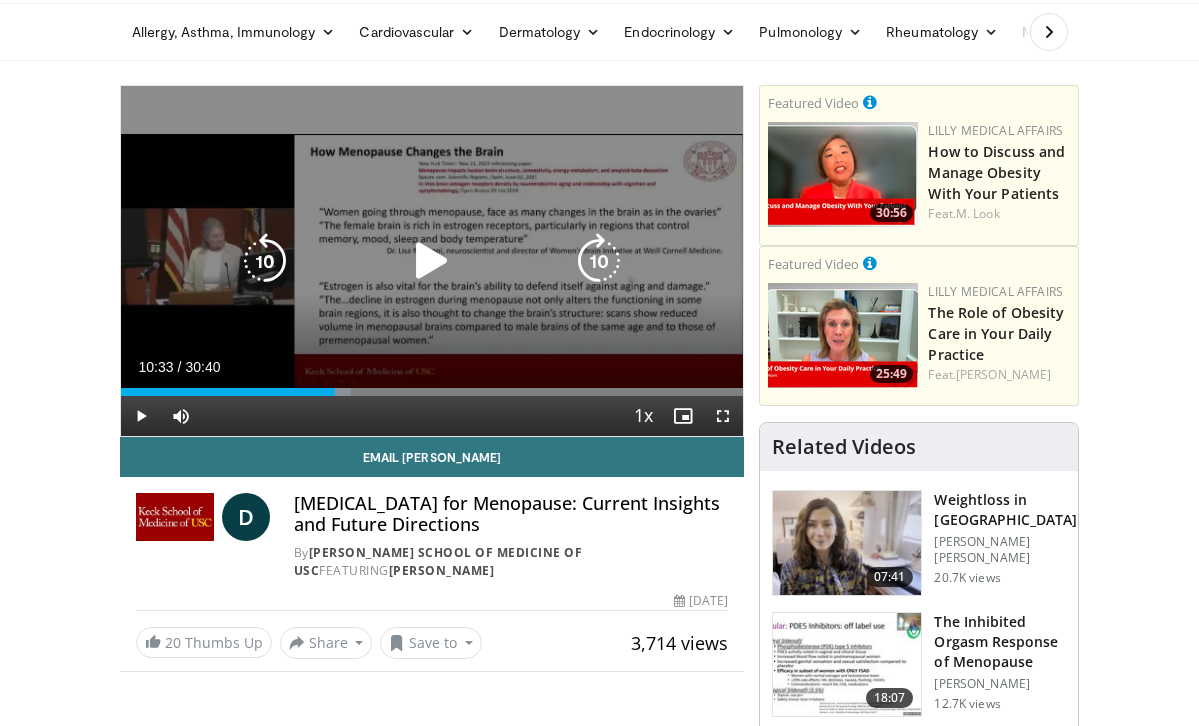 click on "10 seconds
Tap to unmute" at bounding box center [432, 261] 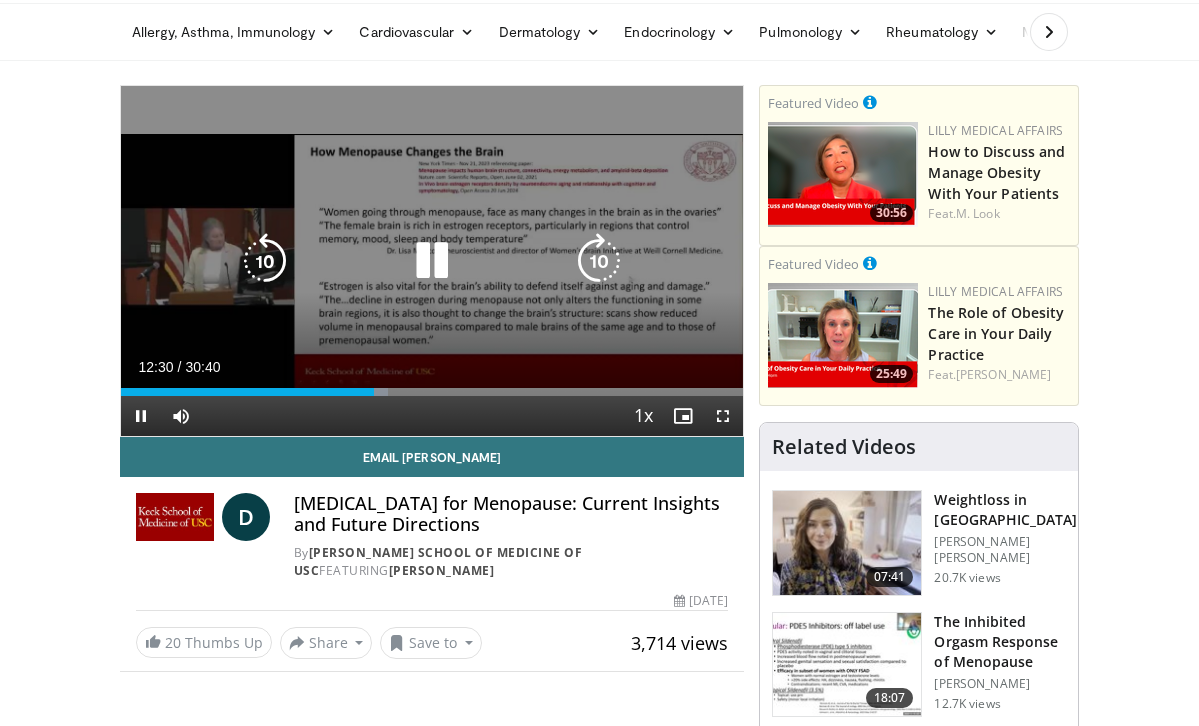 click on "10 seconds
Tap to unmute" at bounding box center (432, 261) 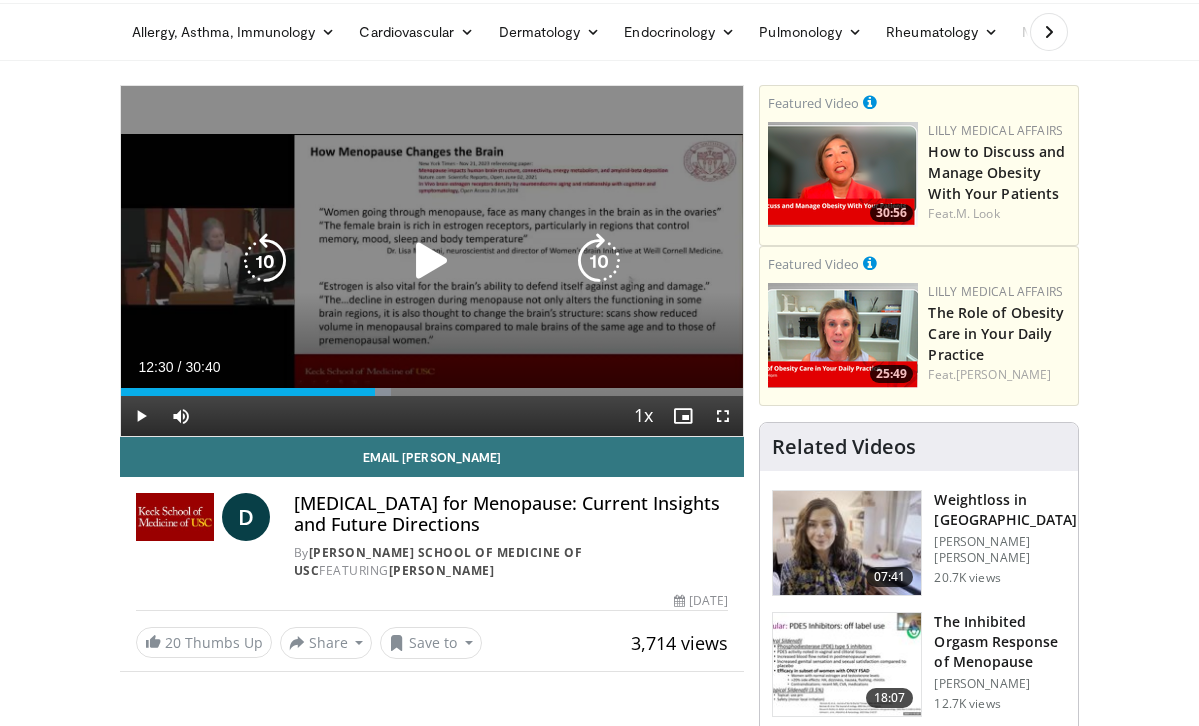 click at bounding box center [432, 261] 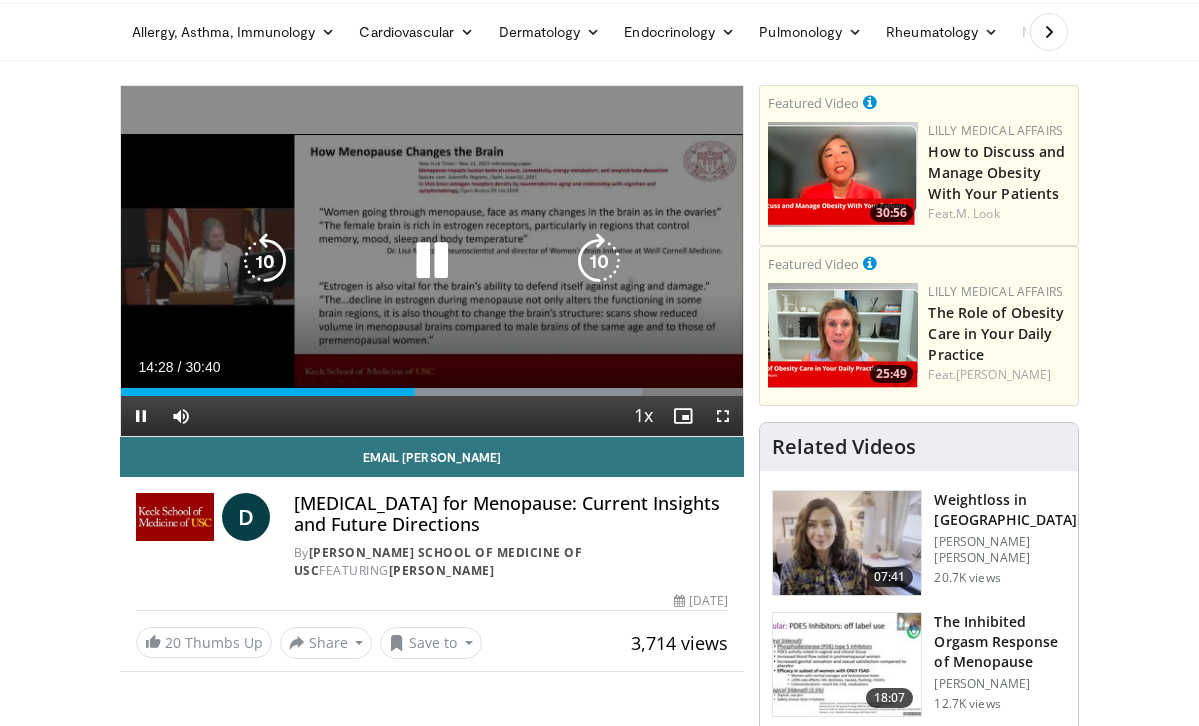 click at bounding box center [432, 261] 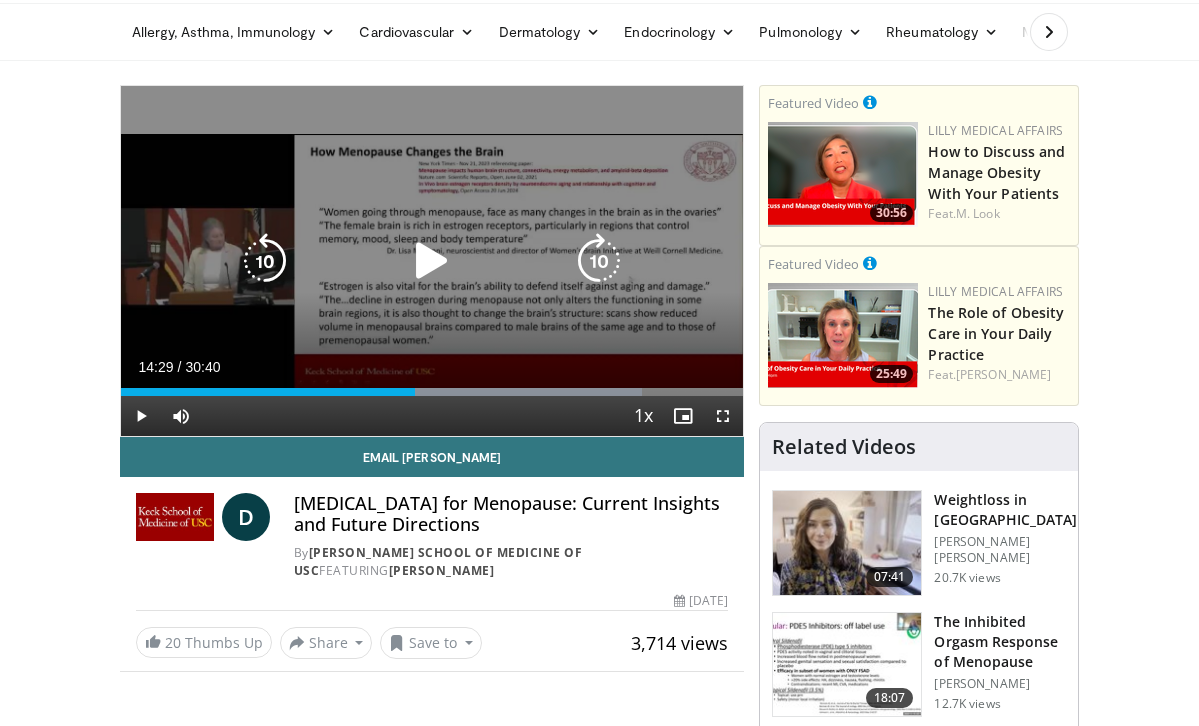 click at bounding box center [432, 261] 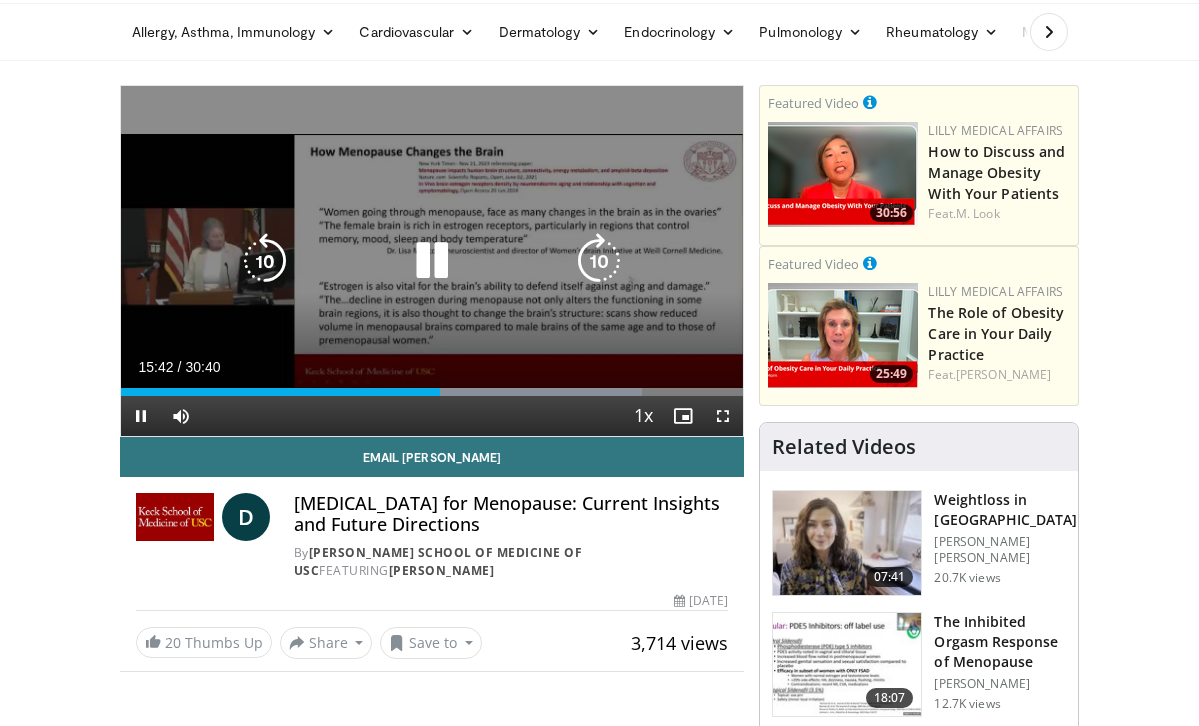 click on "10 seconds
Tap to unmute" at bounding box center (432, 261) 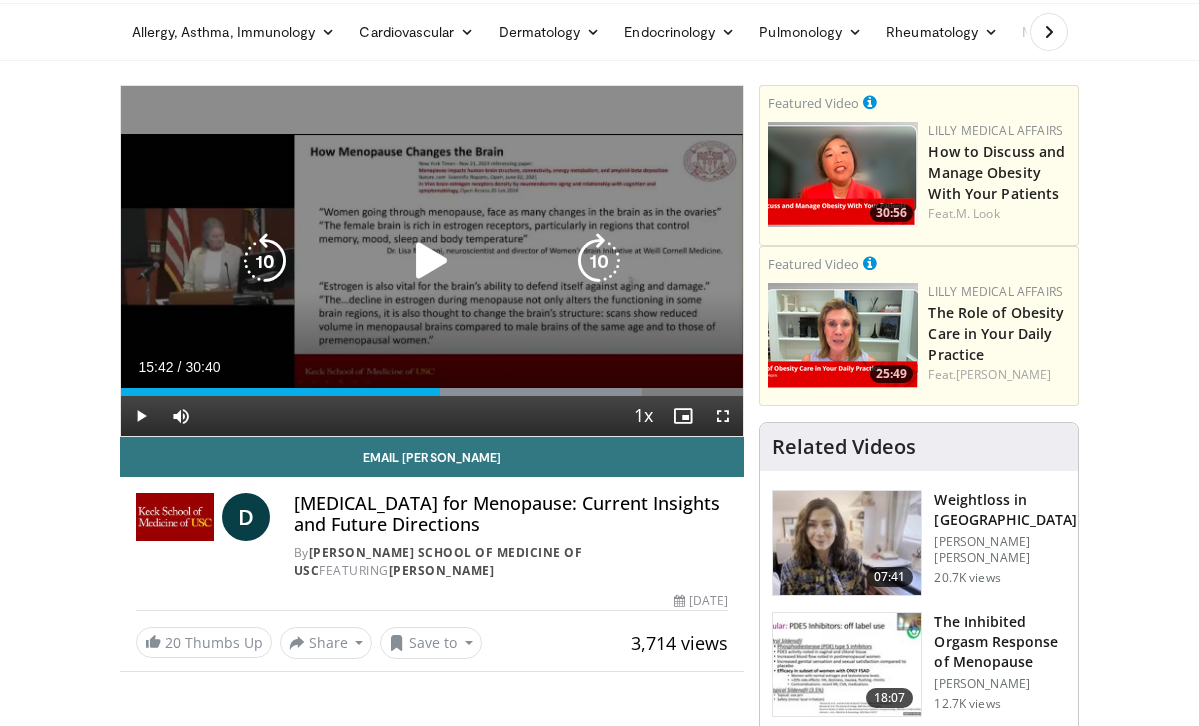 click at bounding box center [432, 261] 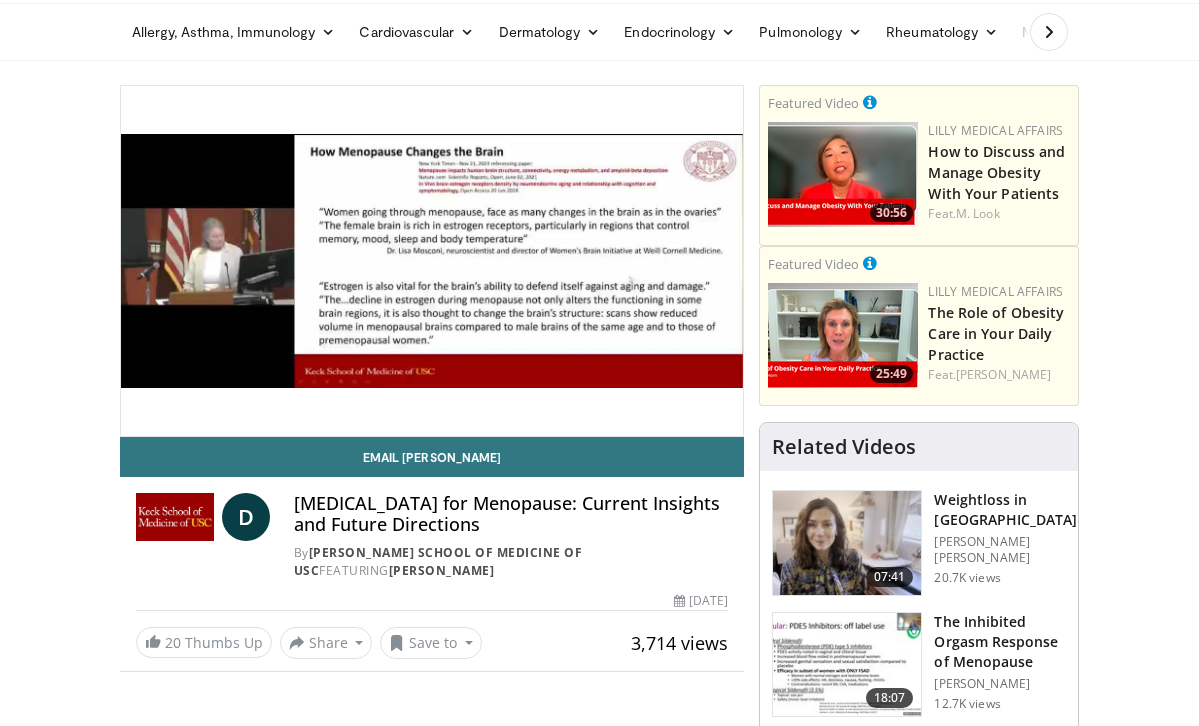 click on "10 seconds
Tap to unmute" at bounding box center [432, 261] 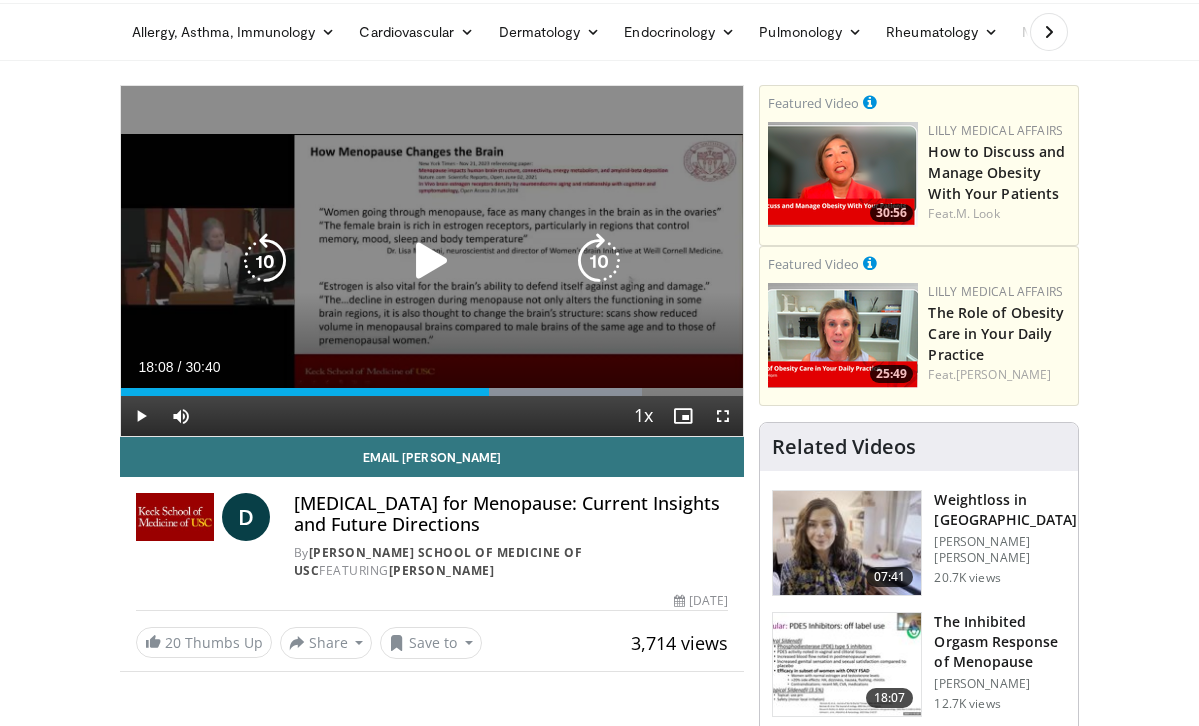 click at bounding box center [432, 261] 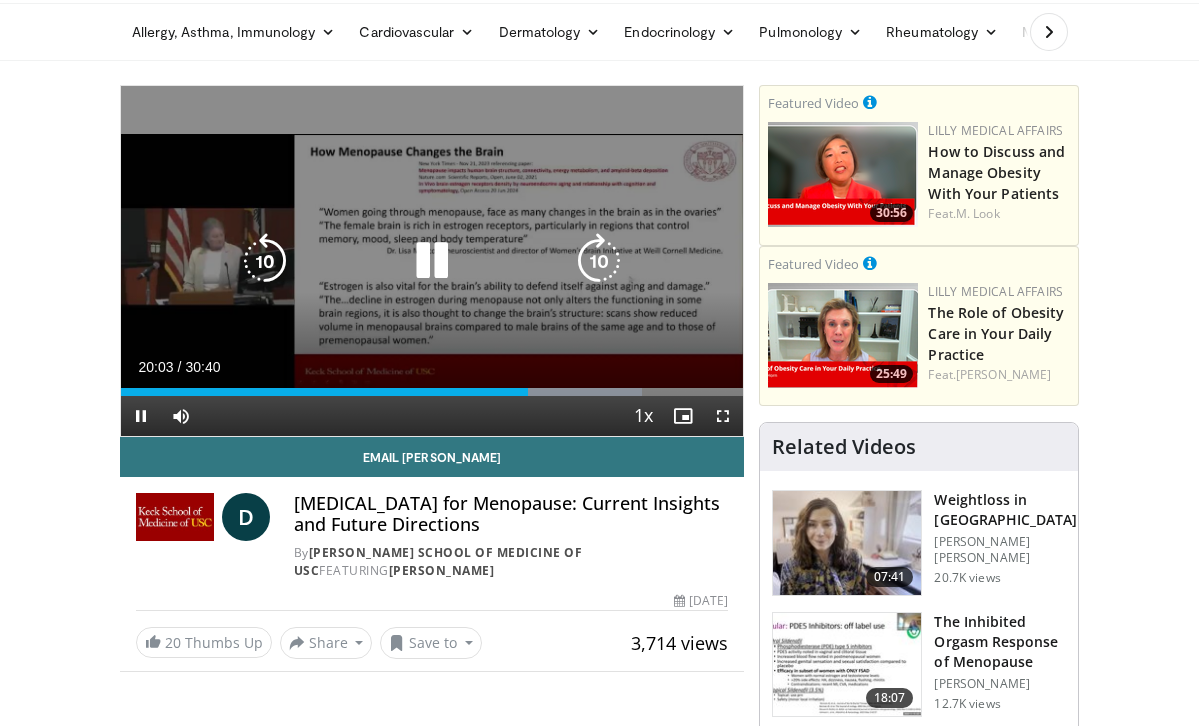 click on "10 seconds
Tap to unmute" at bounding box center [432, 261] 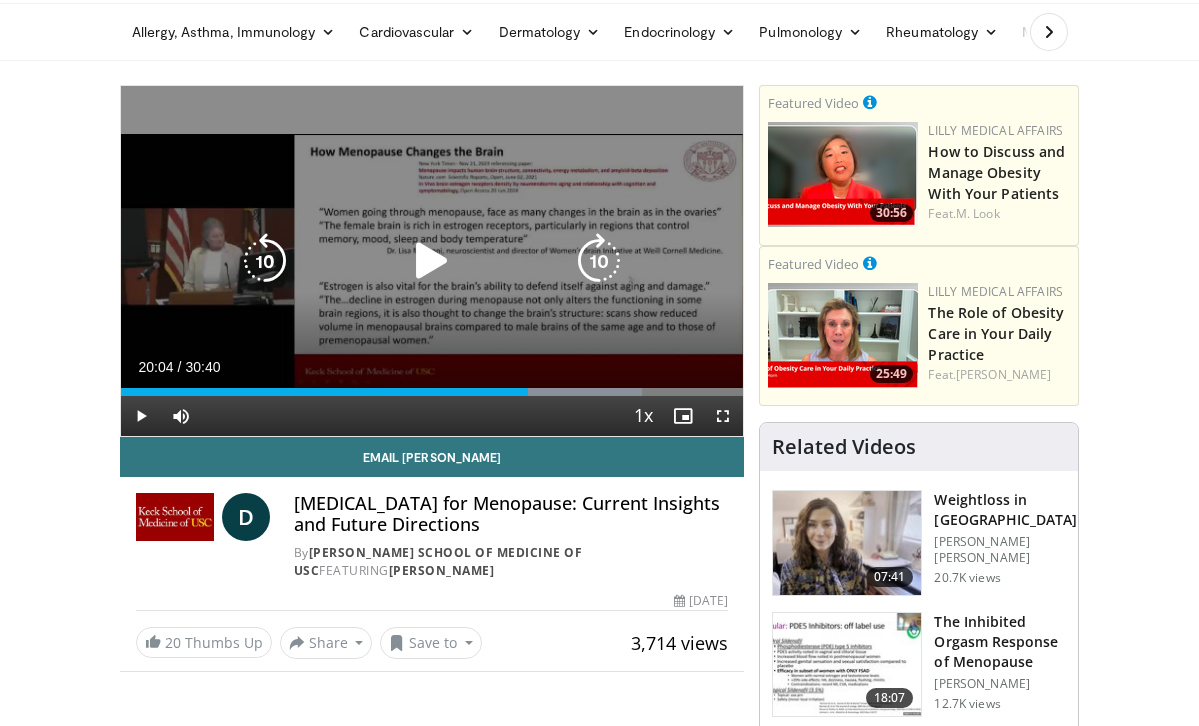 click at bounding box center [265, 261] 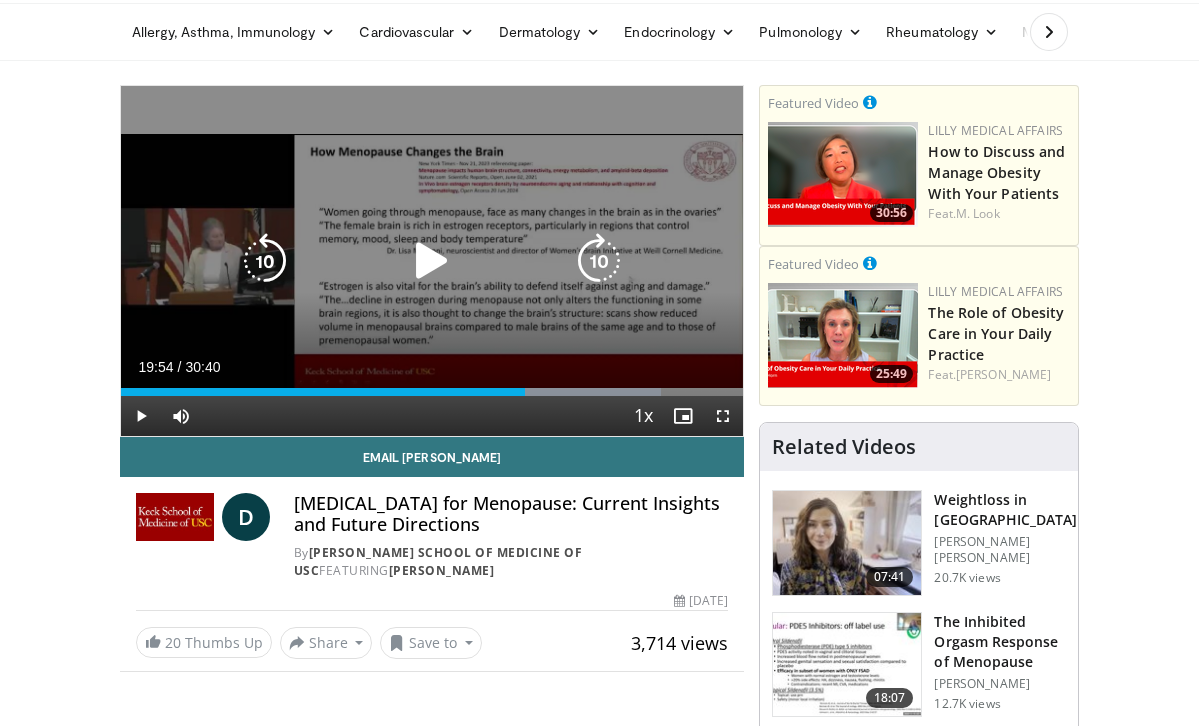click at bounding box center (432, 261) 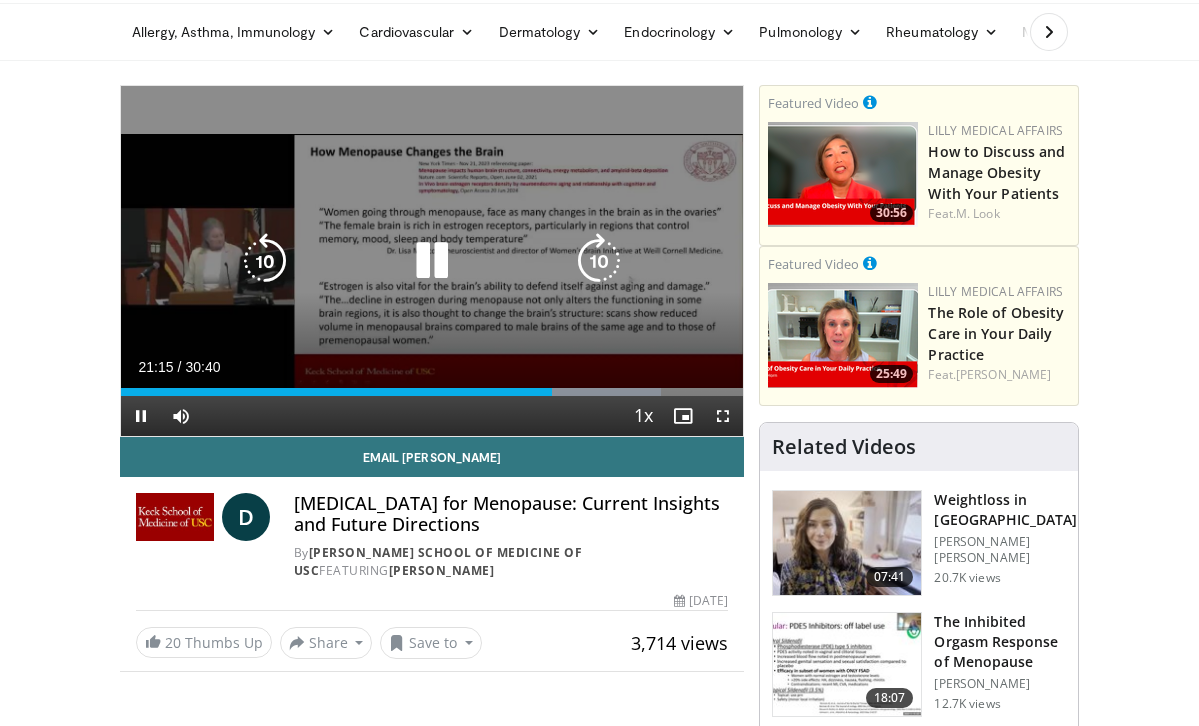 click at bounding box center [432, 261] 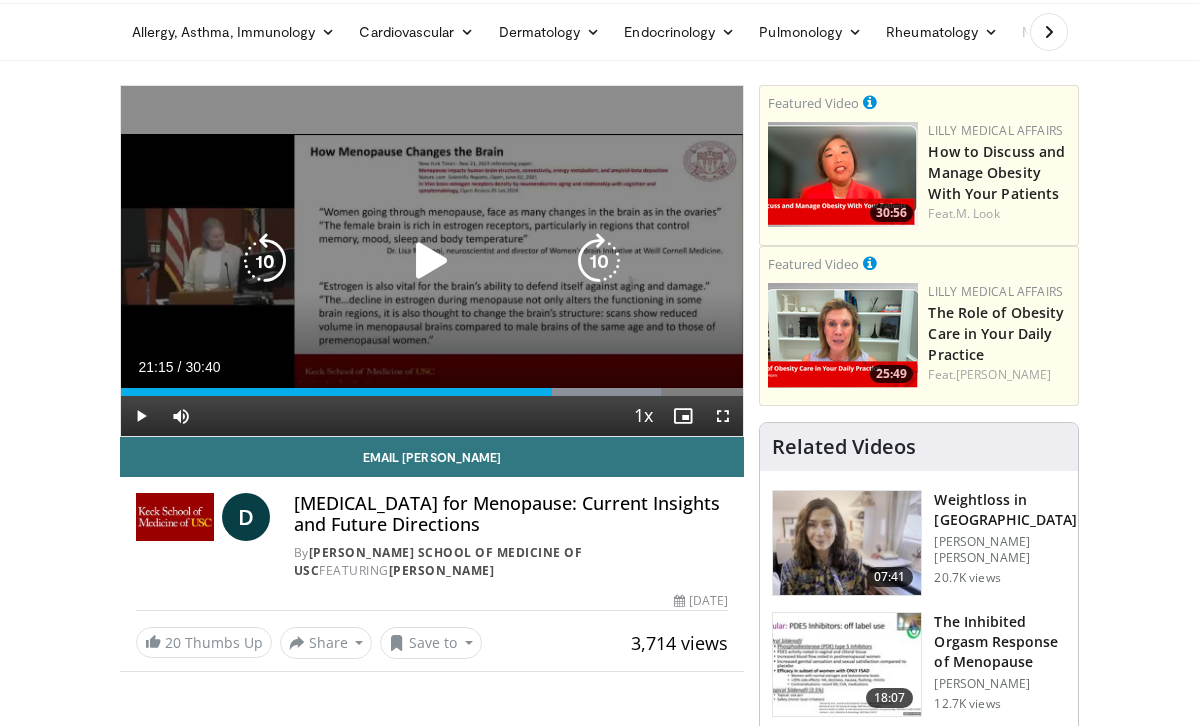 click at bounding box center [432, 261] 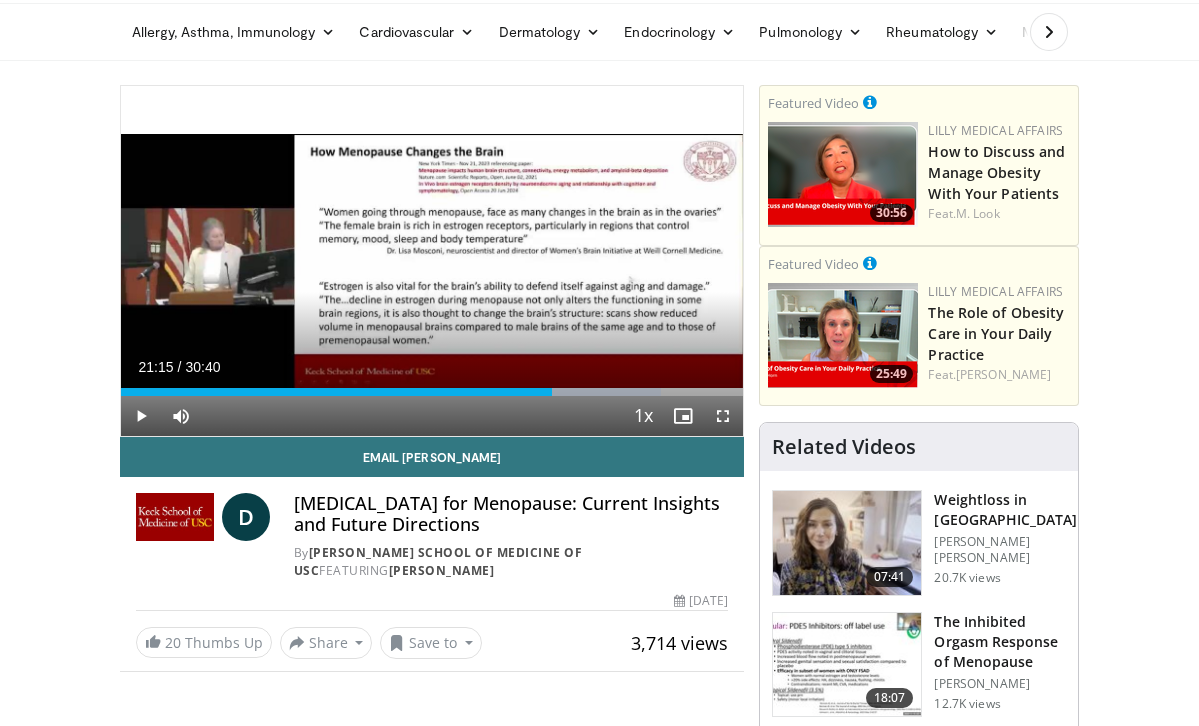 click on "10 seconds
Tap to unmute" at bounding box center [432, 261] 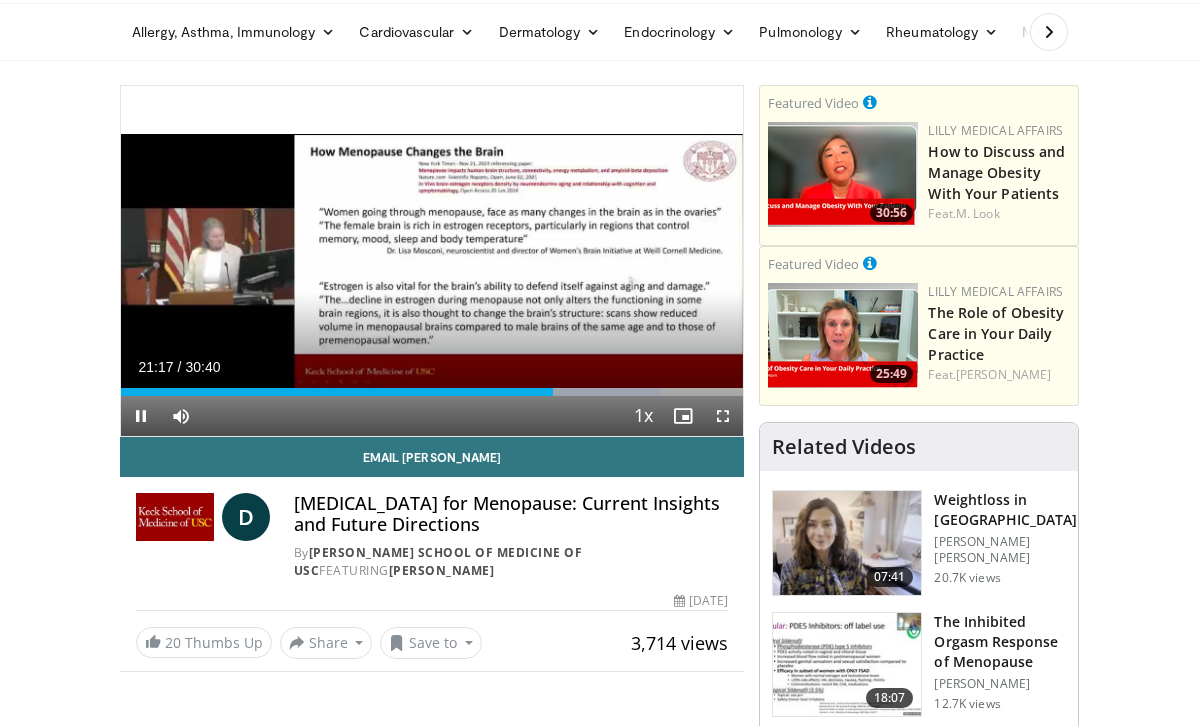 click on "10 seconds
Tap to unmute" at bounding box center [432, 261] 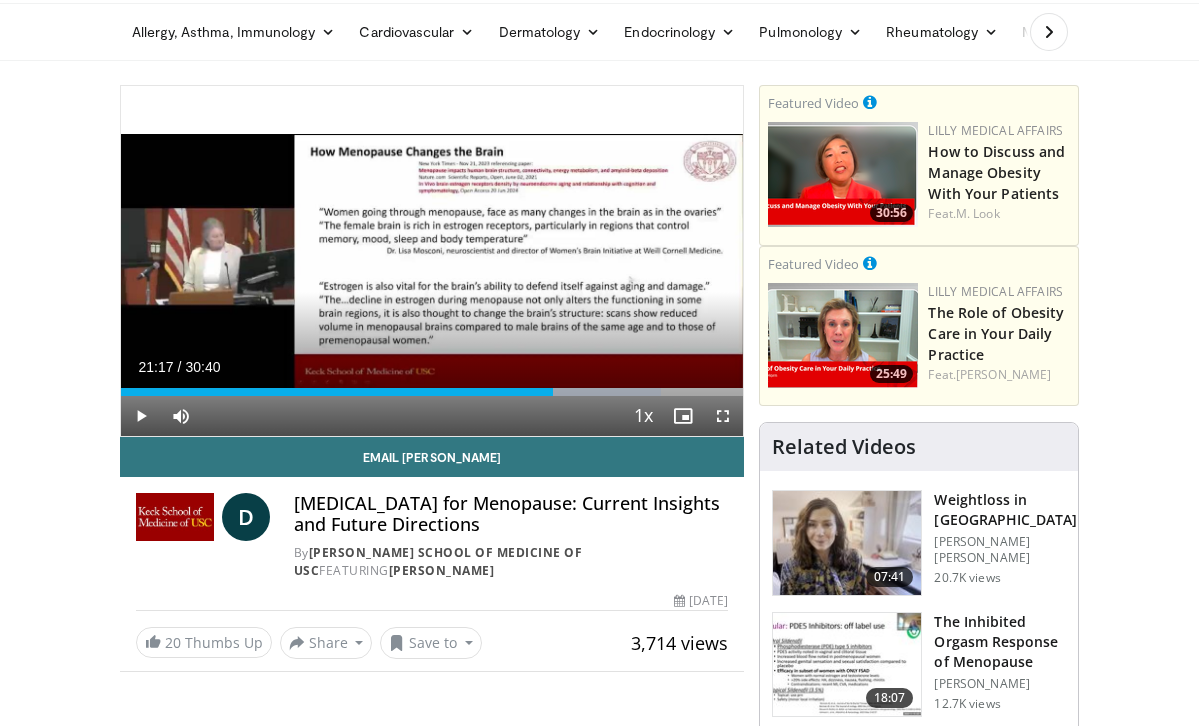 click on "10 seconds
Tap to unmute" at bounding box center [432, 261] 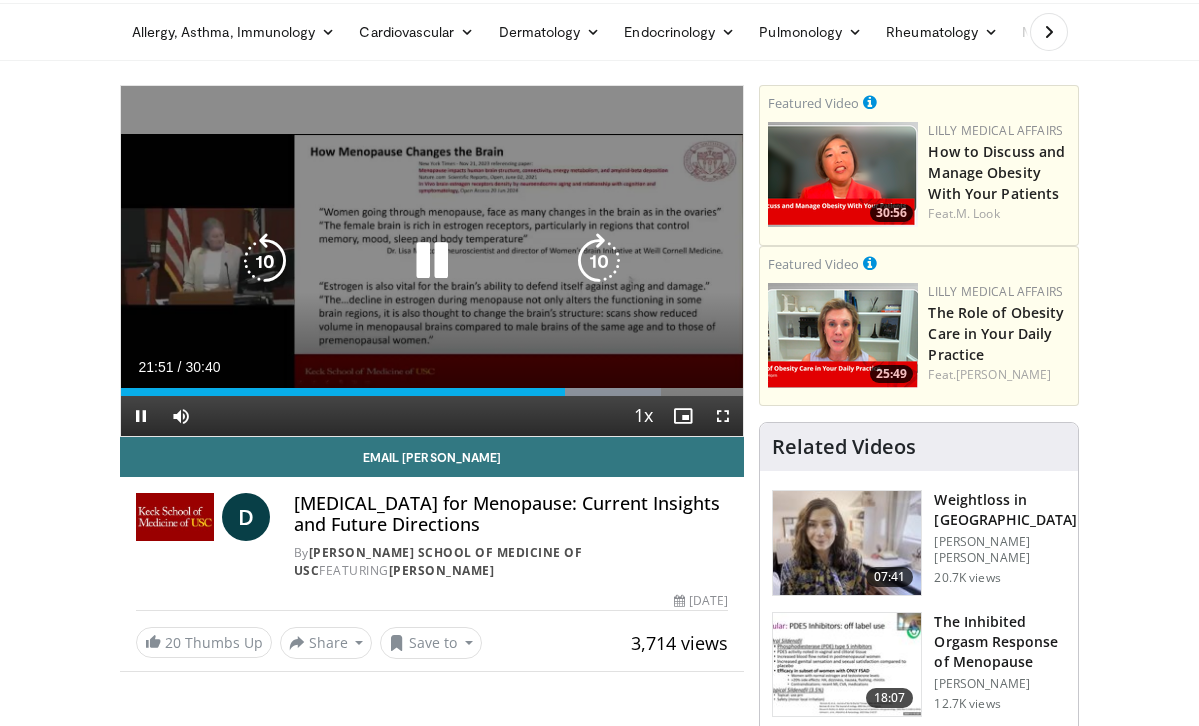 click at bounding box center [432, 261] 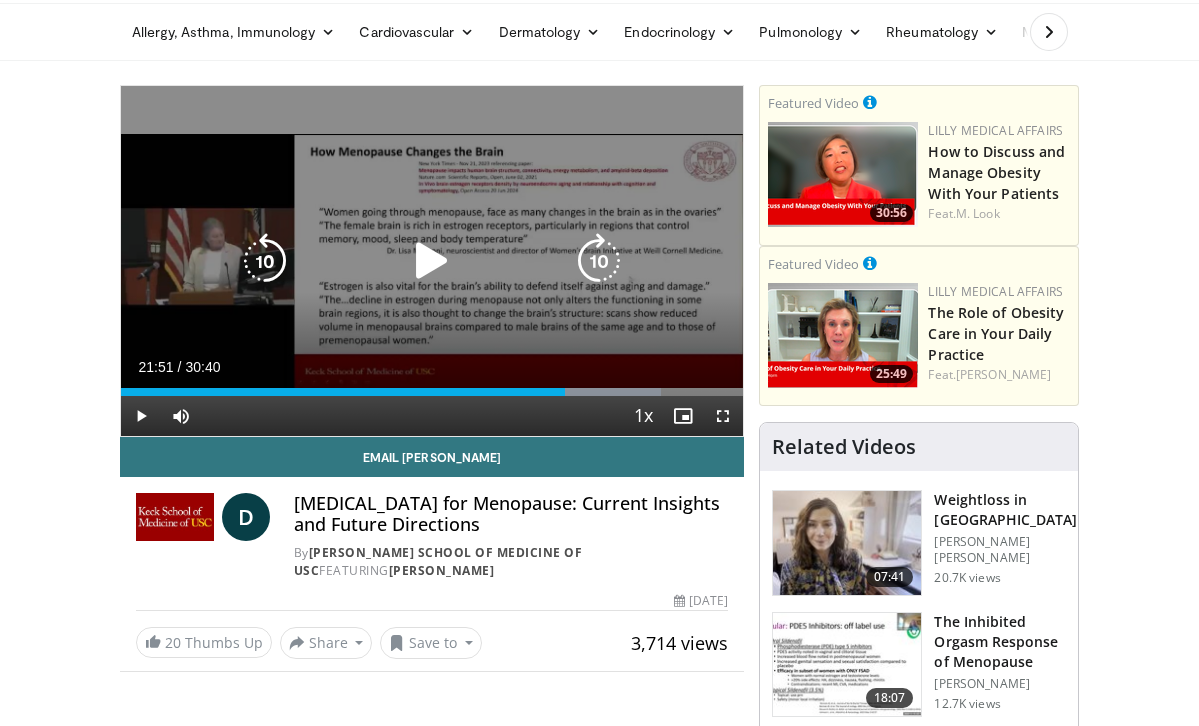 click at bounding box center [432, 261] 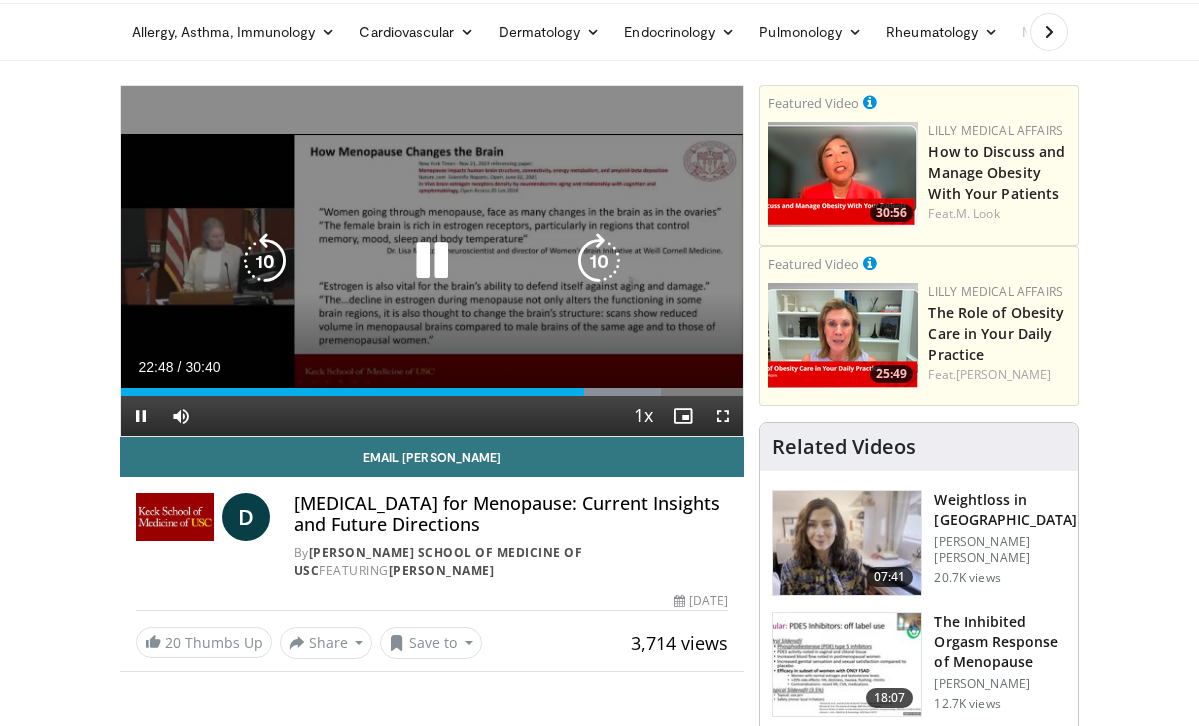 click on "10 seconds
Tap to unmute" at bounding box center (432, 261) 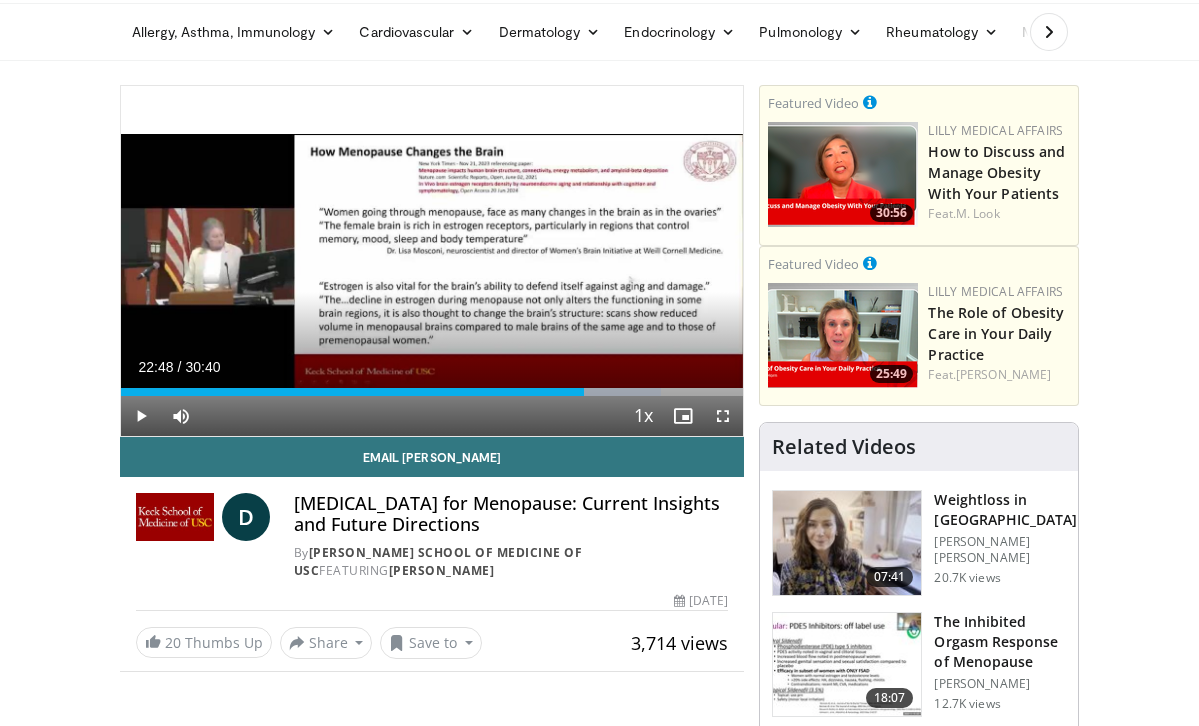 click on "10 seconds
Tap to unmute" at bounding box center [432, 261] 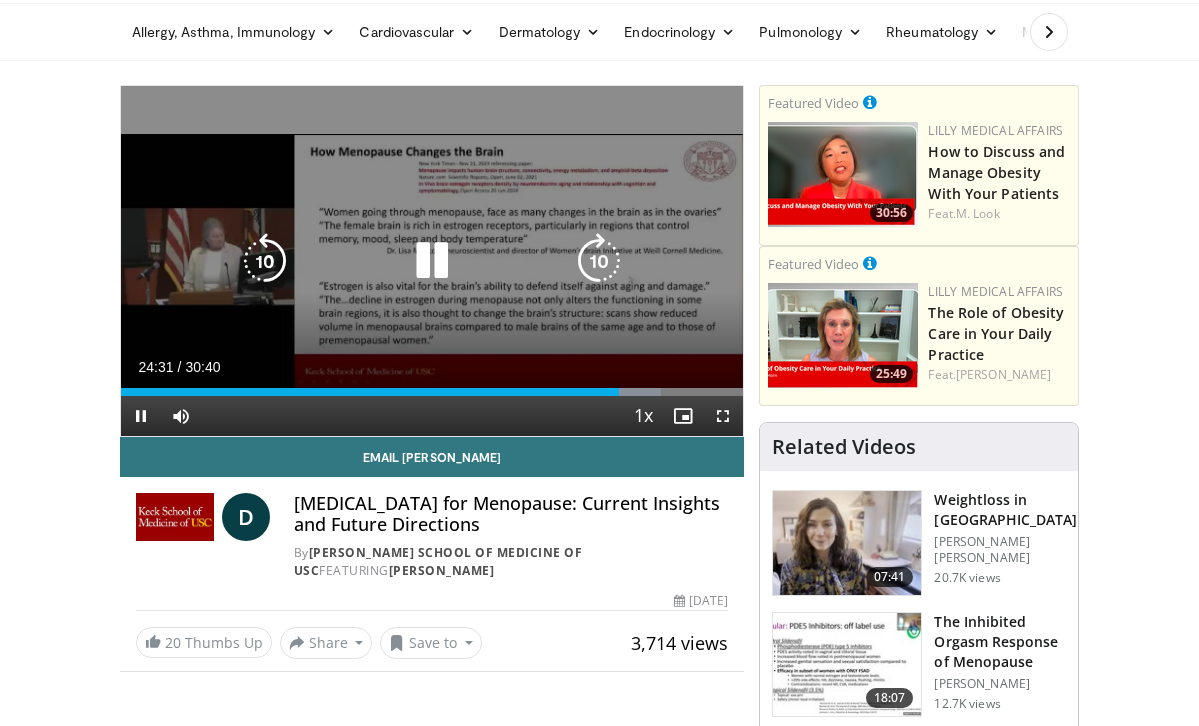 click at bounding box center (432, 261) 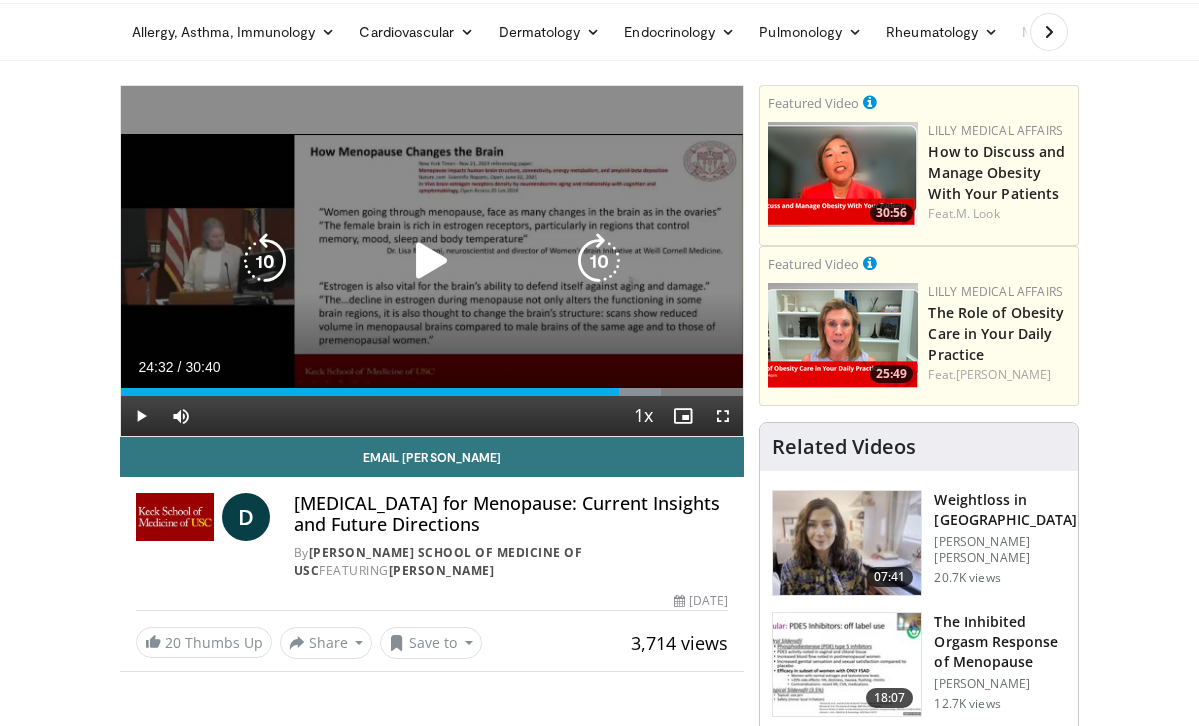 click at bounding box center [432, 261] 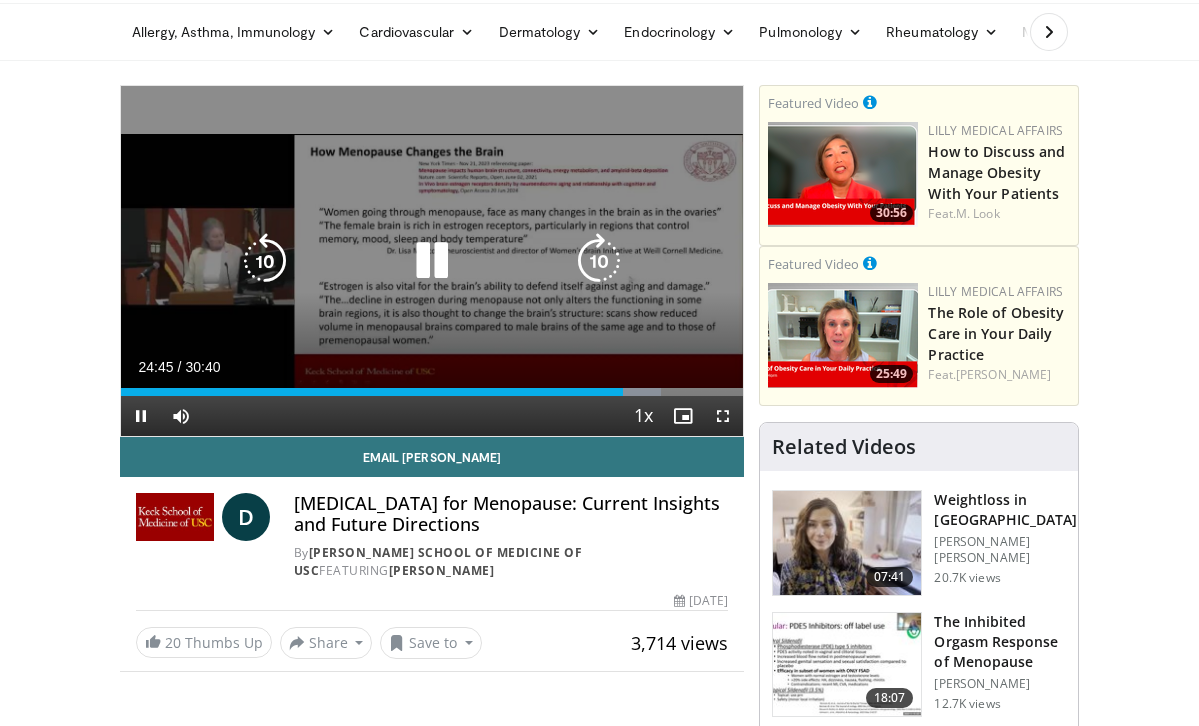 click on "10 seconds
Tap to unmute" at bounding box center [432, 261] 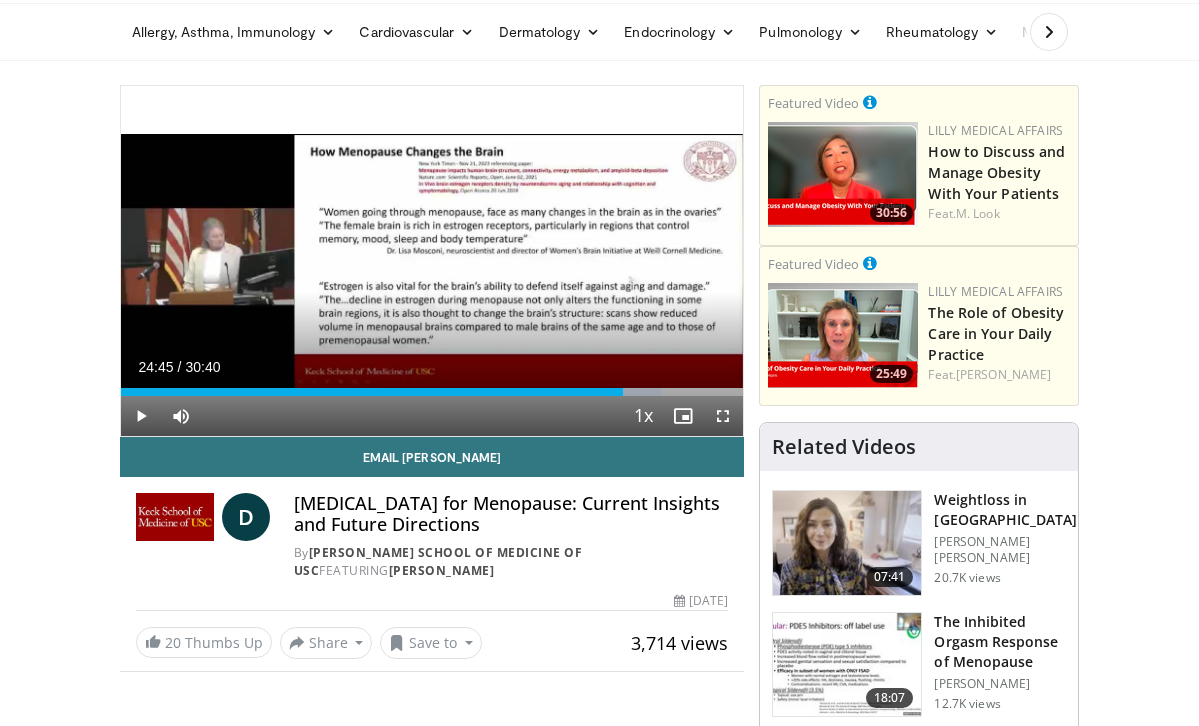 click on "10 seconds
Tap to unmute" at bounding box center [432, 261] 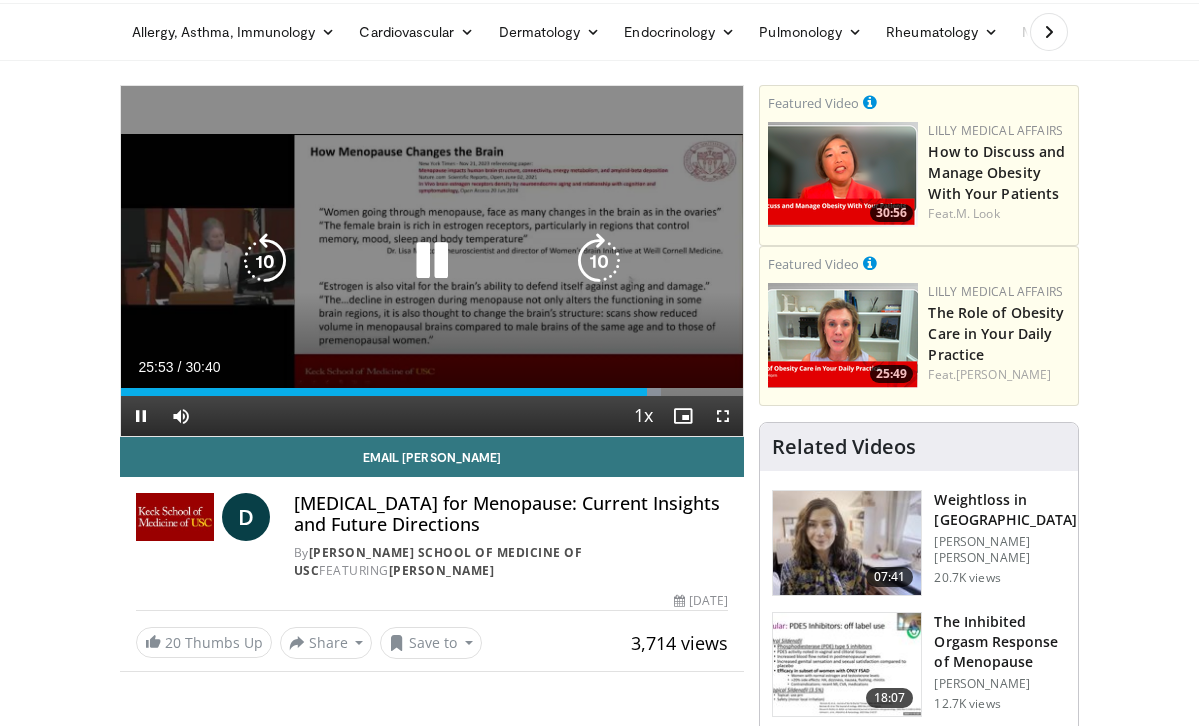 click at bounding box center [432, 261] 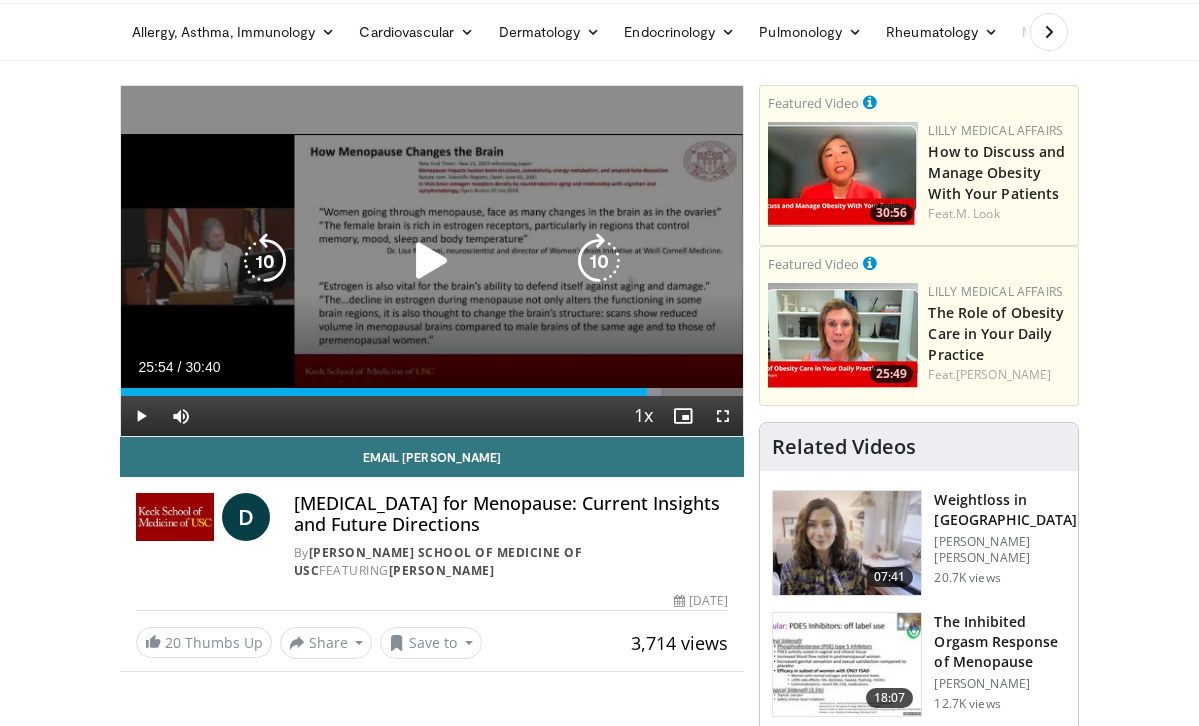 click at bounding box center (432, 261) 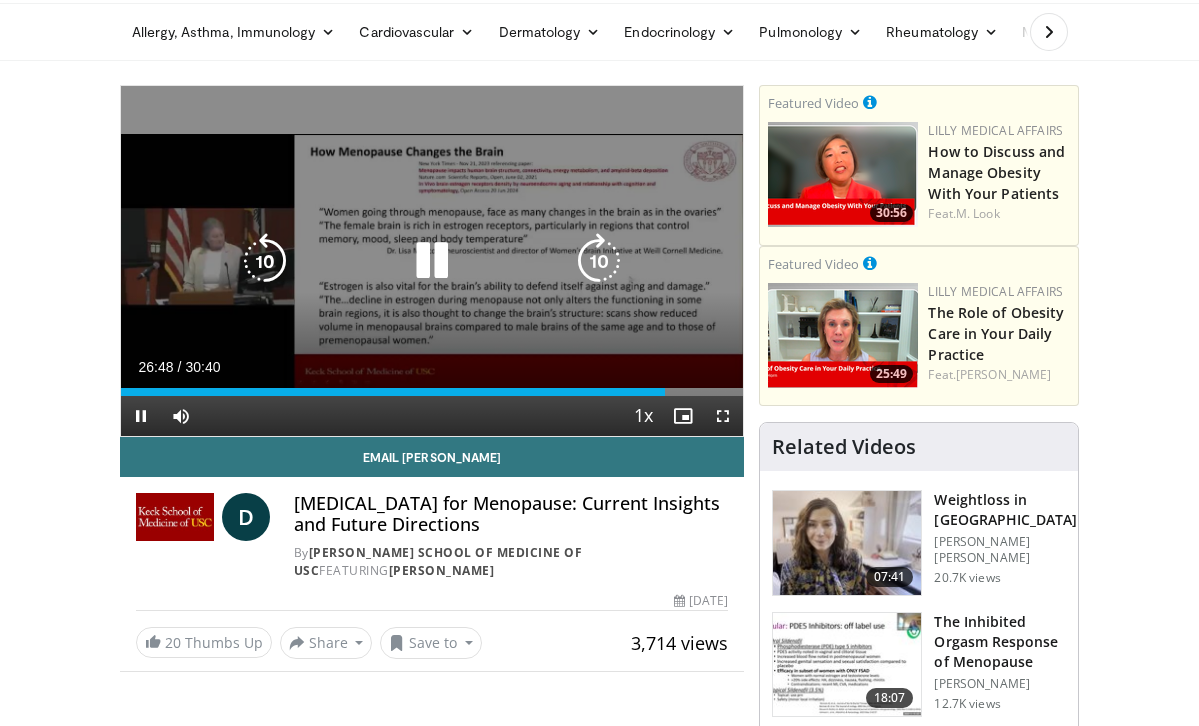 click at bounding box center (432, 261) 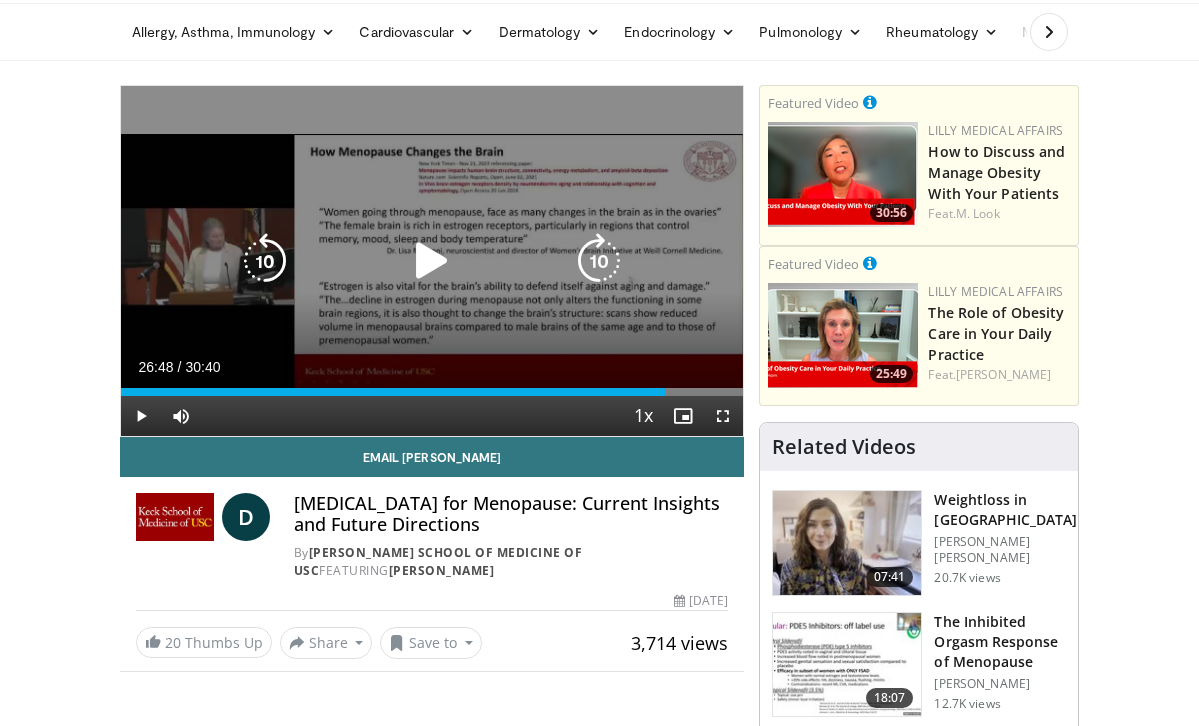 click on "10 seconds
Tap to unmute" at bounding box center (432, 261) 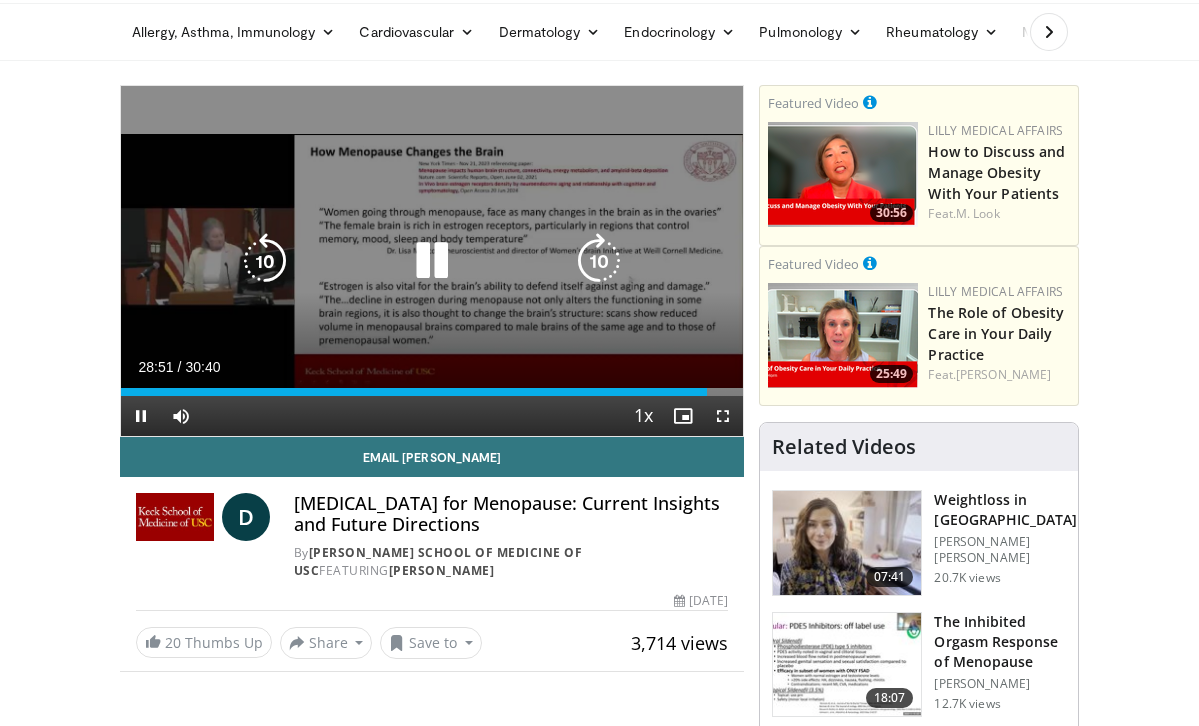 click at bounding box center [265, 261] 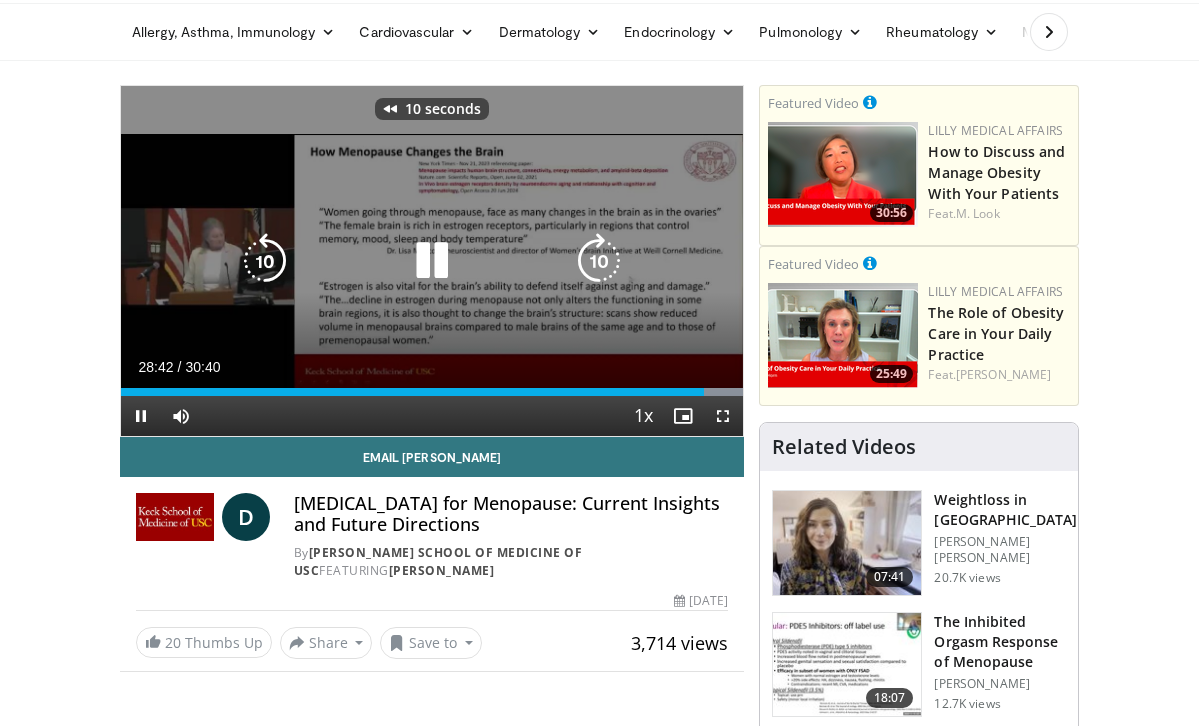 click at bounding box center [432, 261] 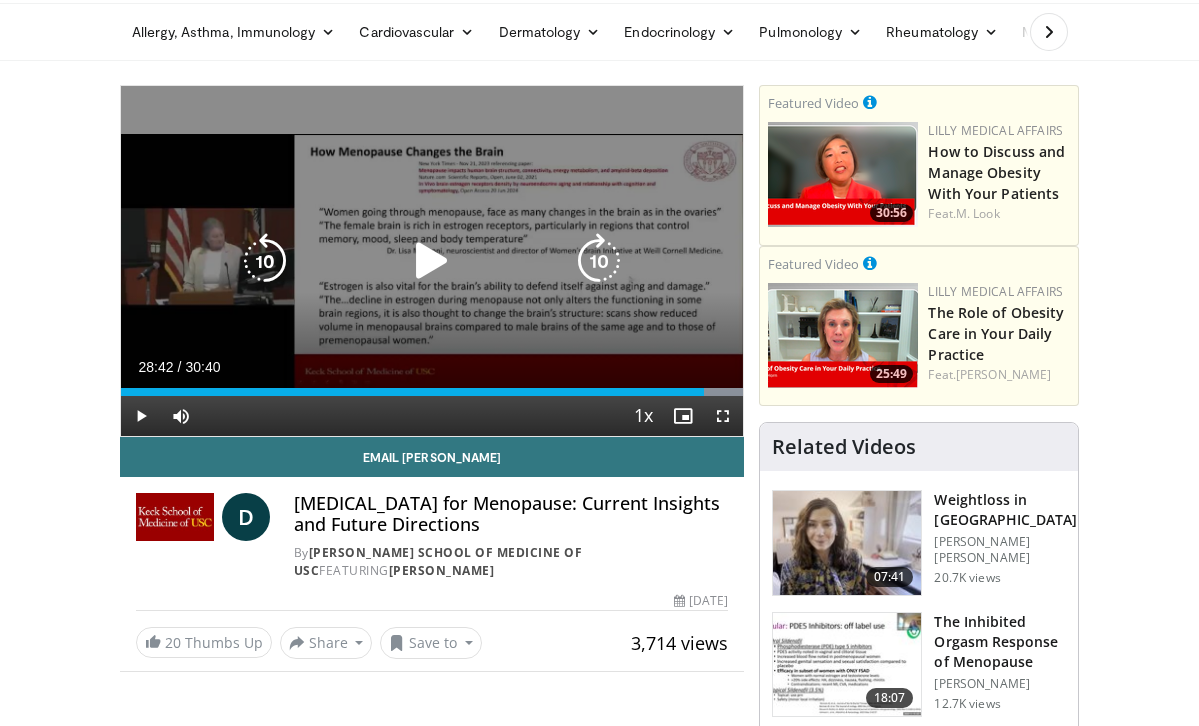 click at bounding box center (432, 261) 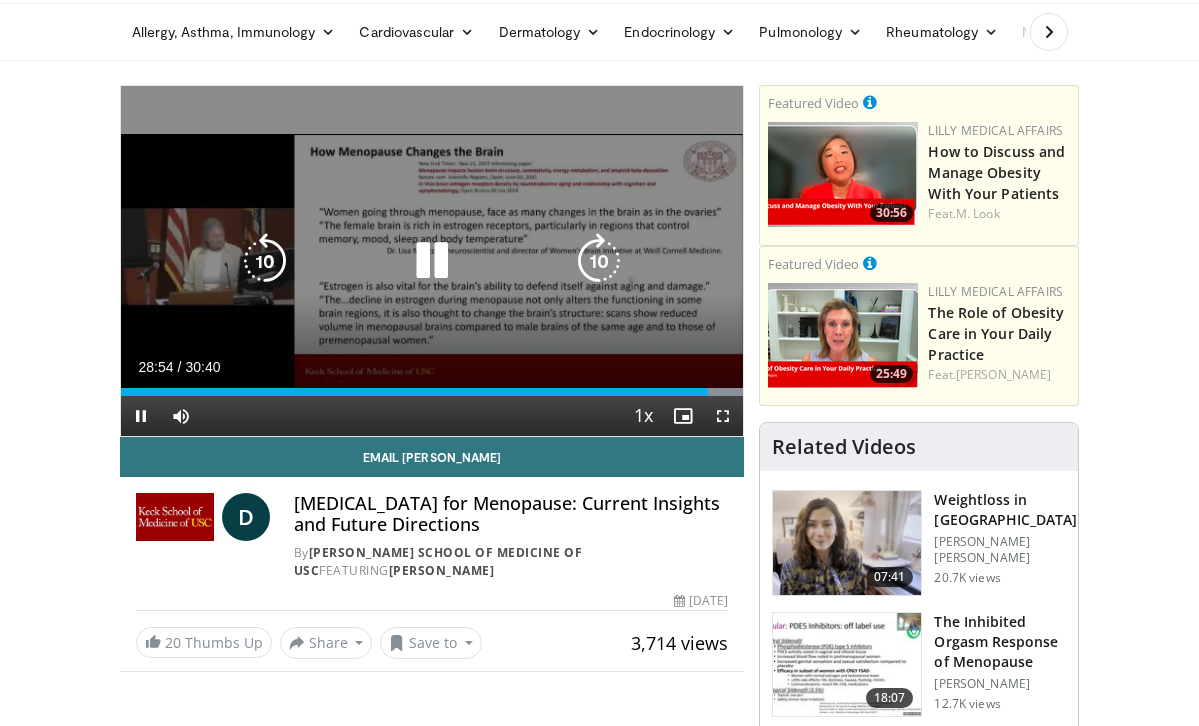 click at bounding box center [432, 261] 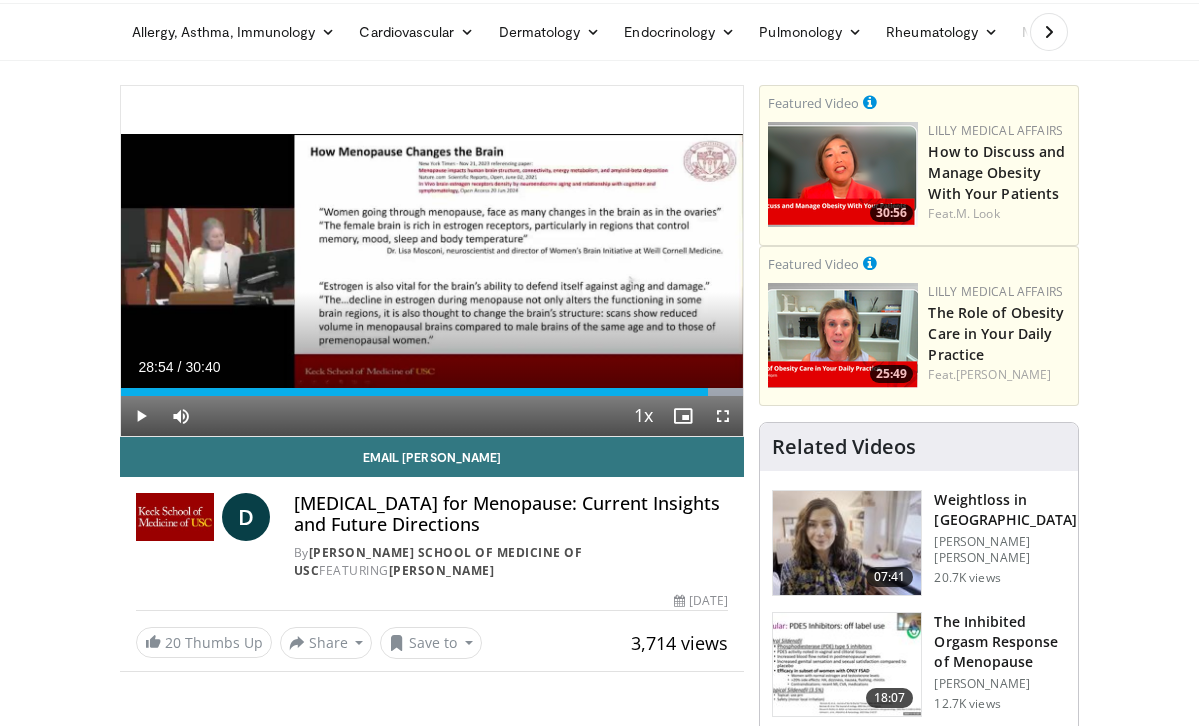 click on "10 seconds
Tap to unmute" at bounding box center [432, 261] 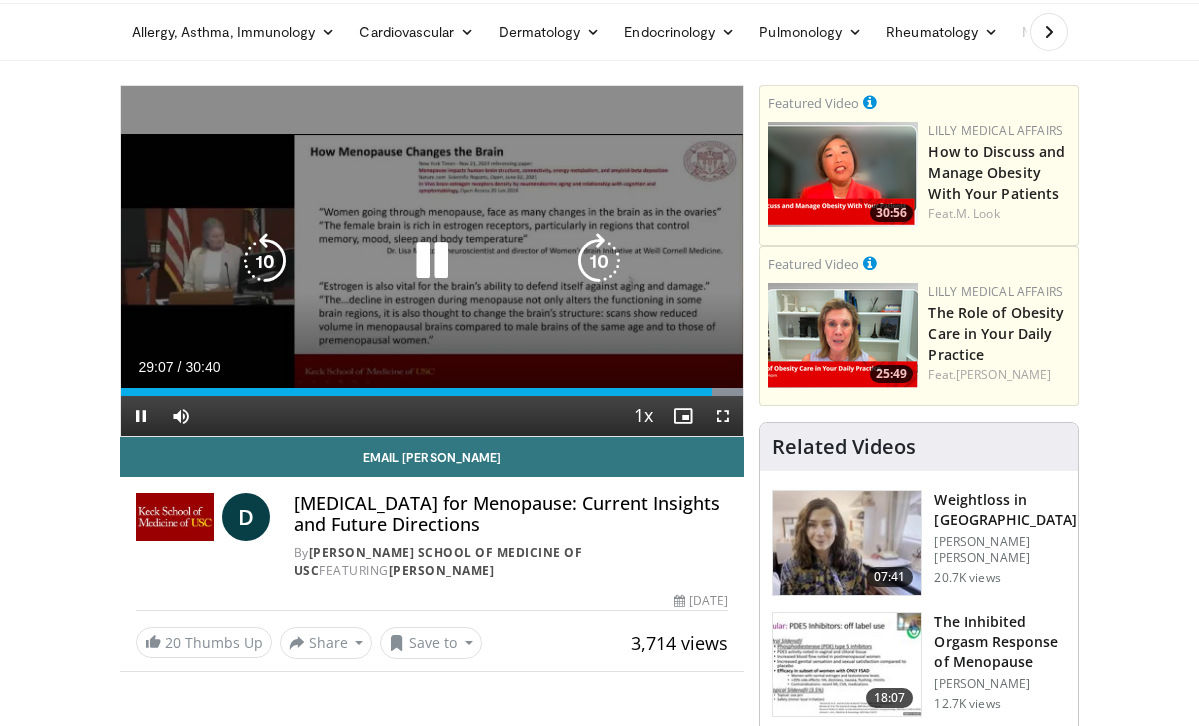 click at bounding box center (432, 261) 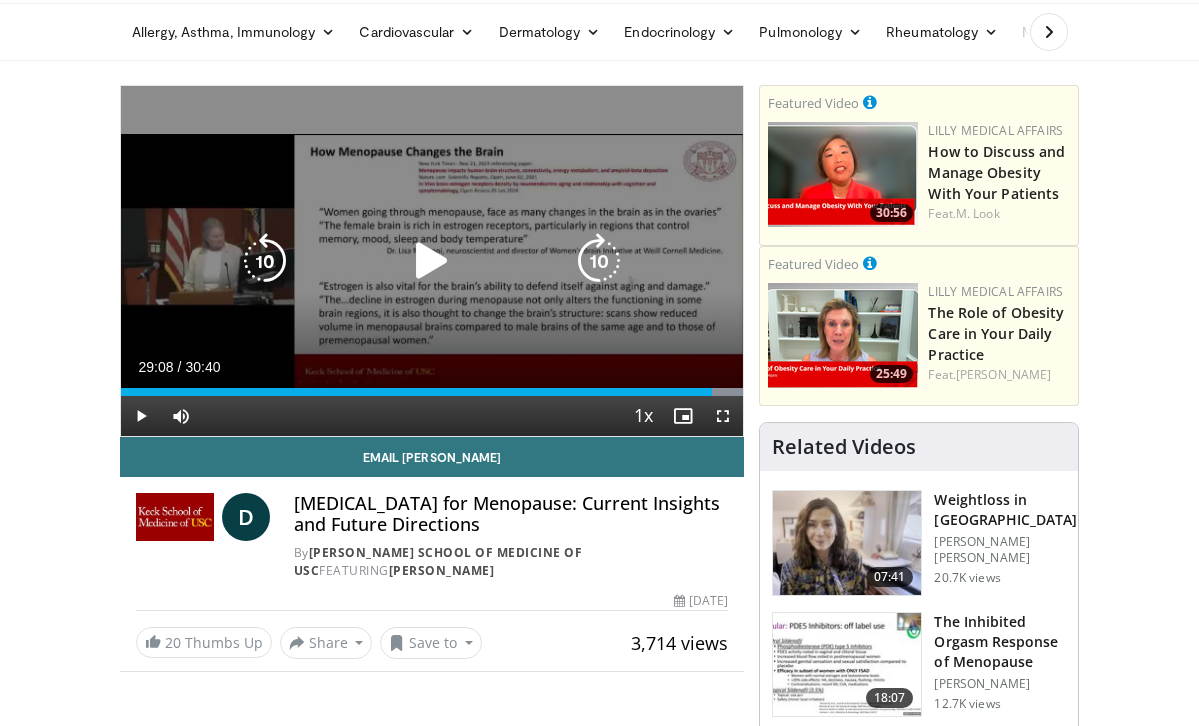 click on "10 seconds
Tap to unmute" at bounding box center (432, 261) 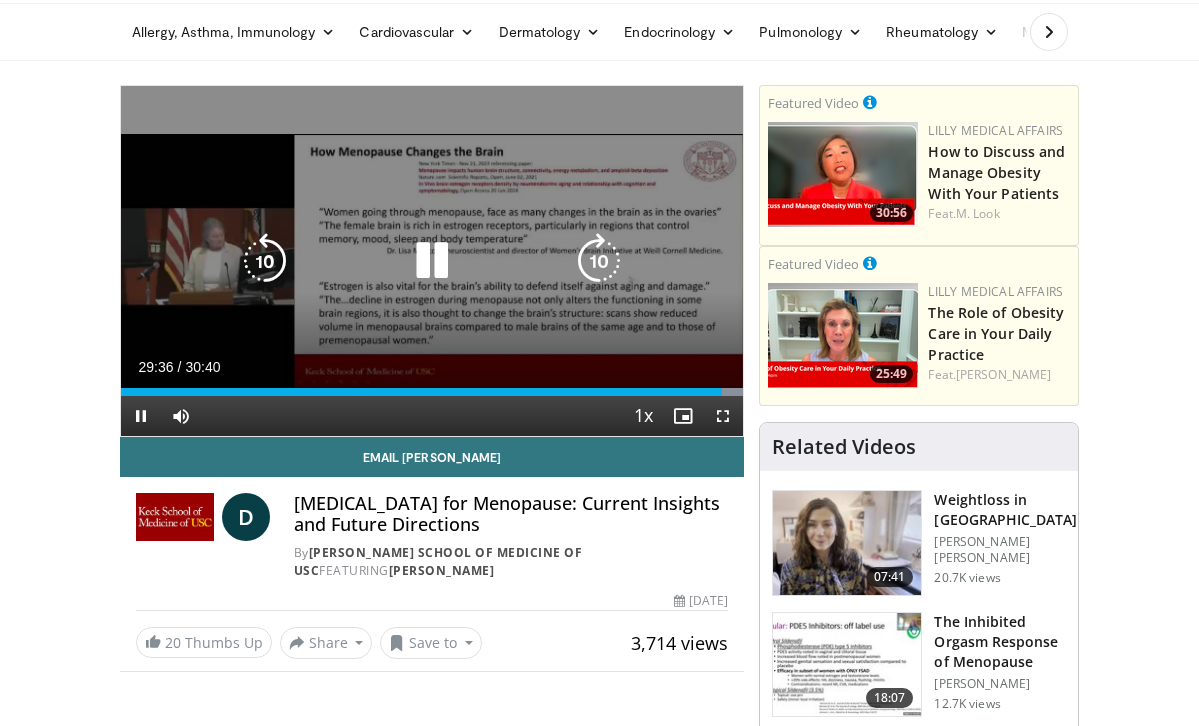 click at bounding box center (432, 261) 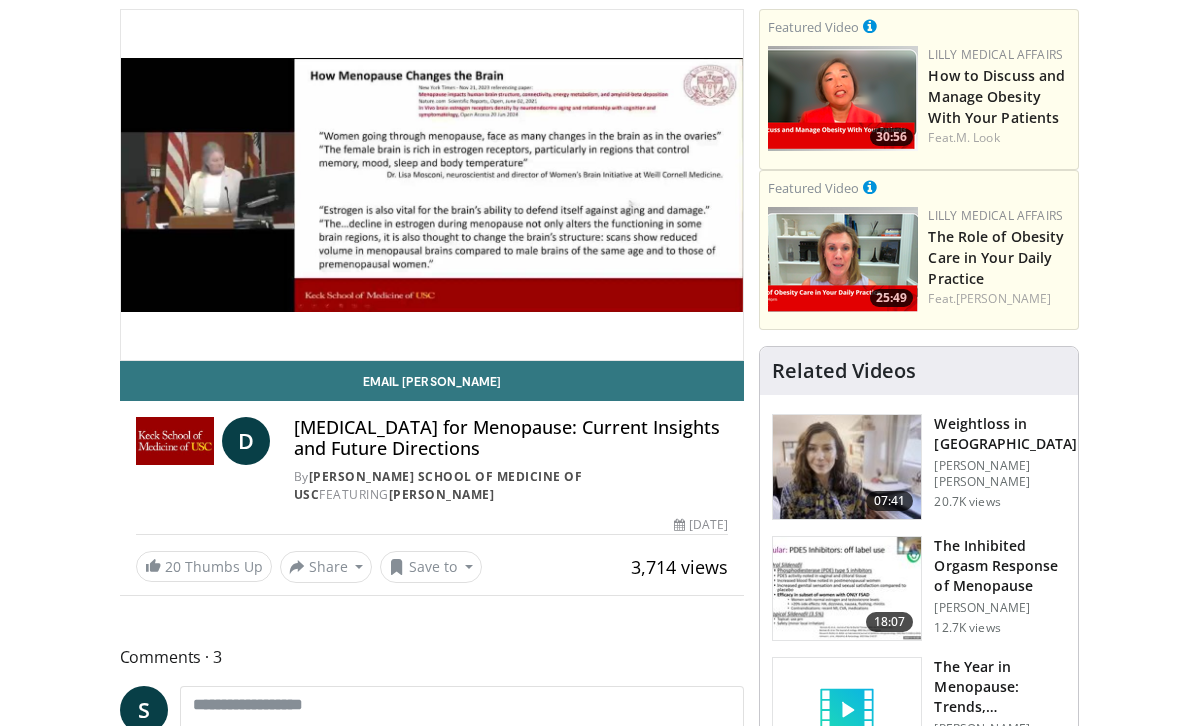 scroll, scrollTop: 146, scrollLeft: 0, axis: vertical 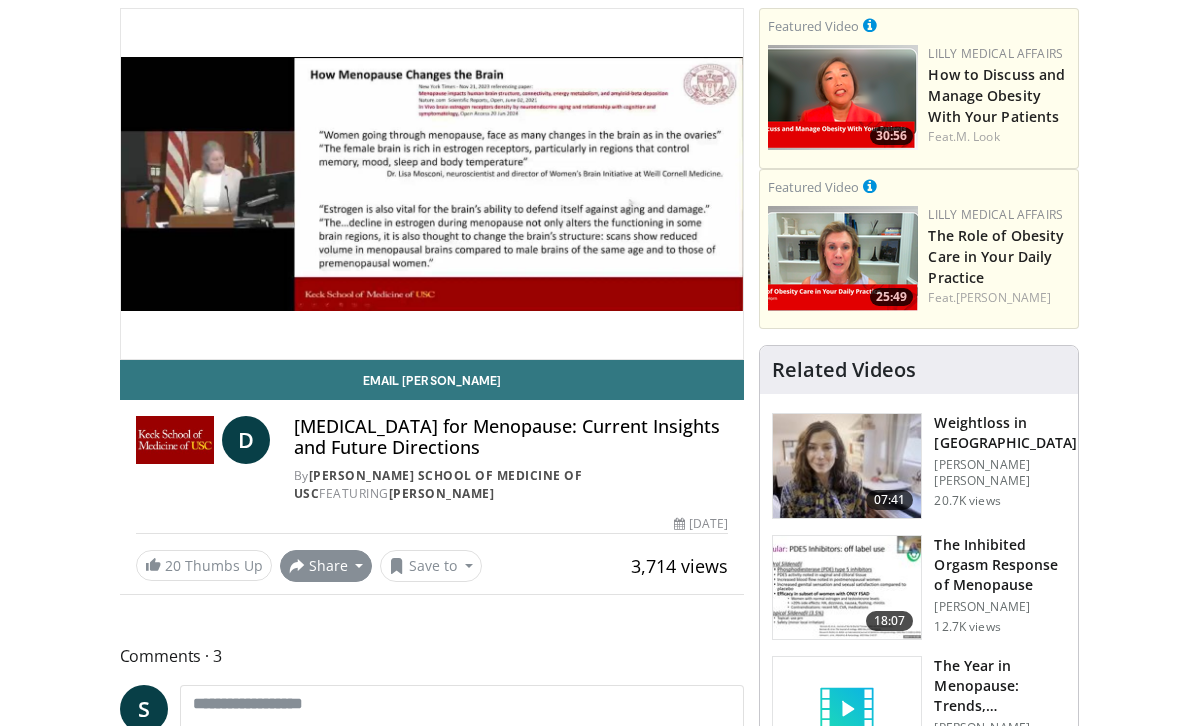 click on "Share" at bounding box center (326, 566) 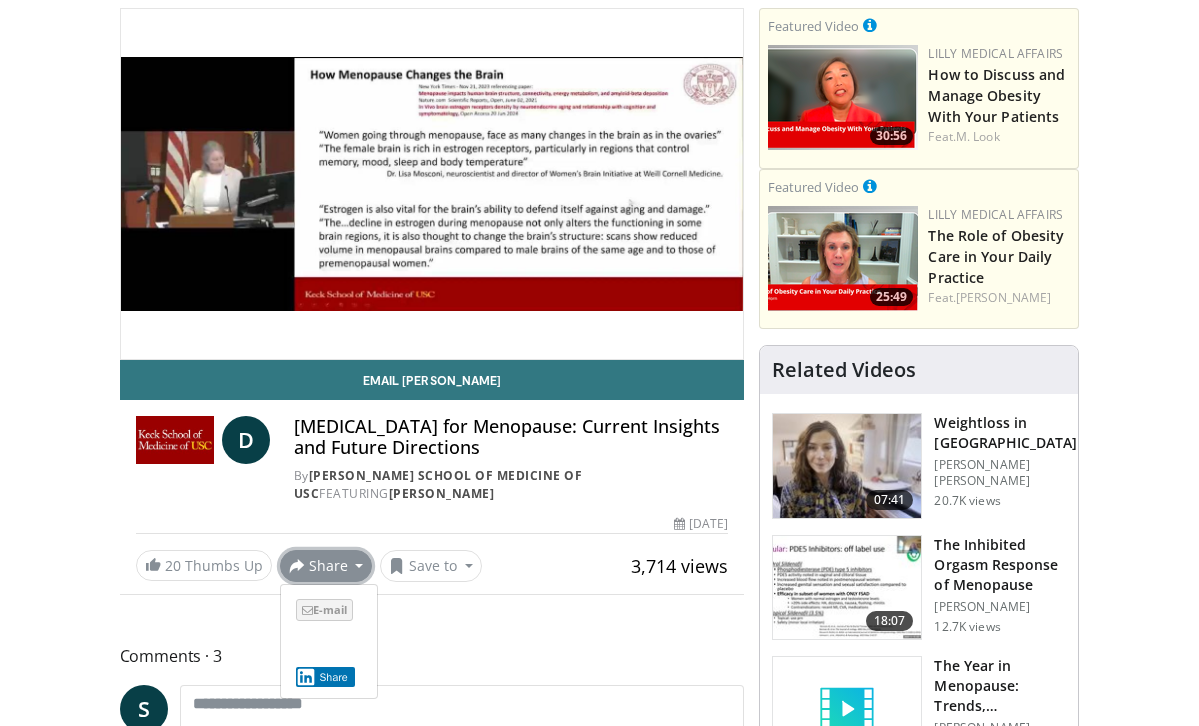 click on "E-mail" at bounding box center [324, 610] 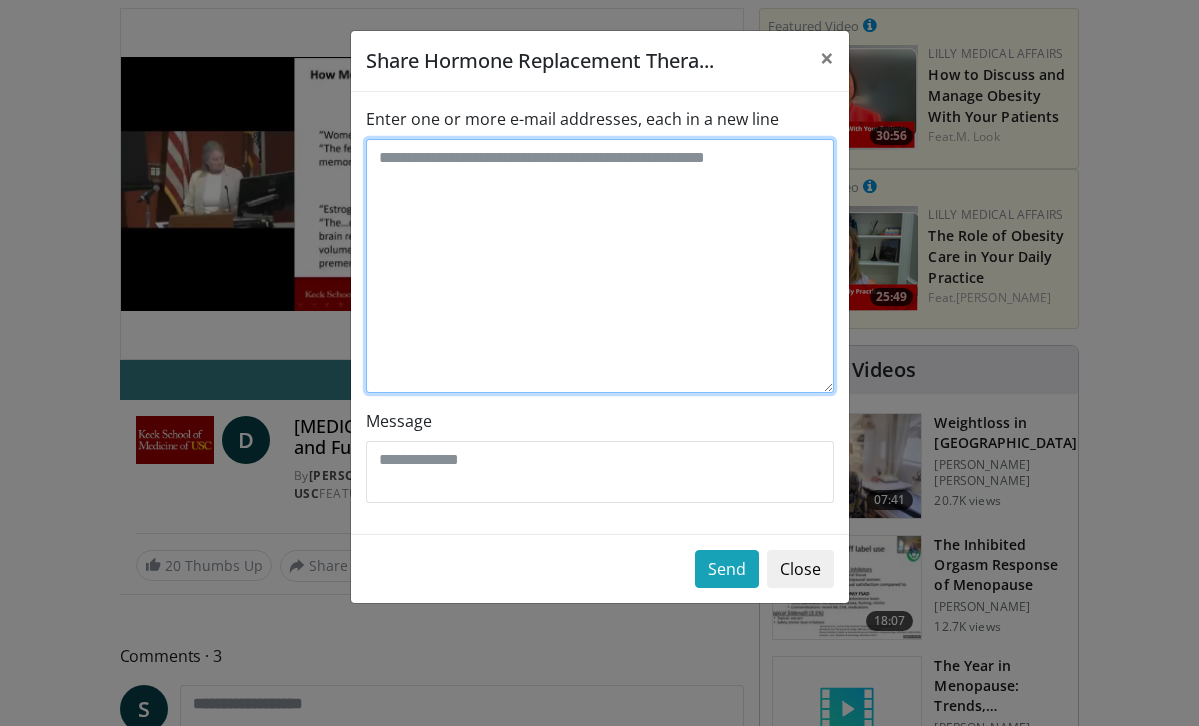 click on "Enter one or more e-mail addresses, each in a new line" at bounding box center [600, 266] 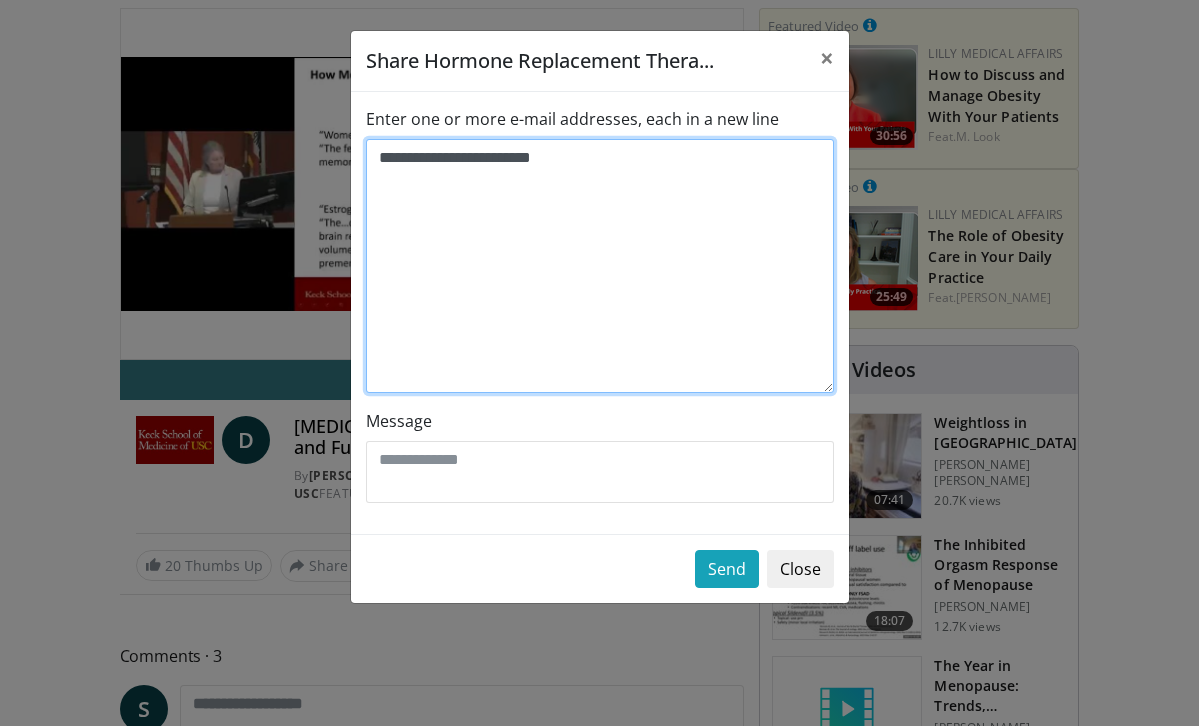 type on "**********" 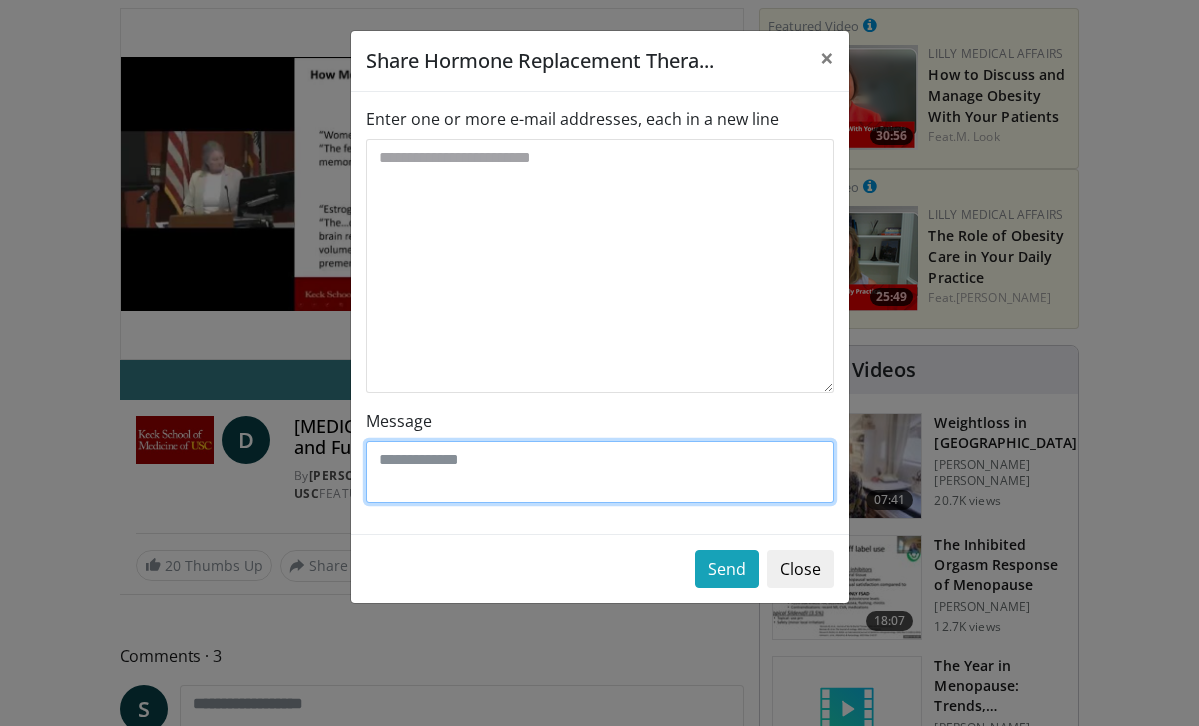 click on "Message" at bounding box center (600, 472) 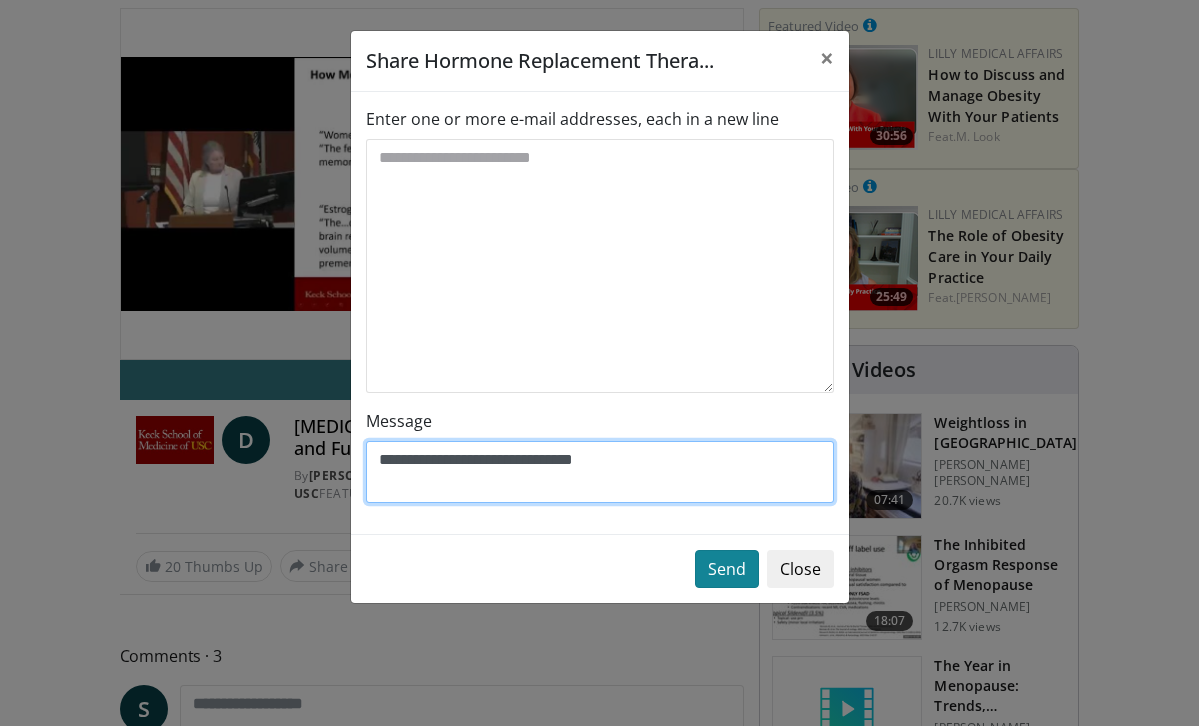 type on "**********" 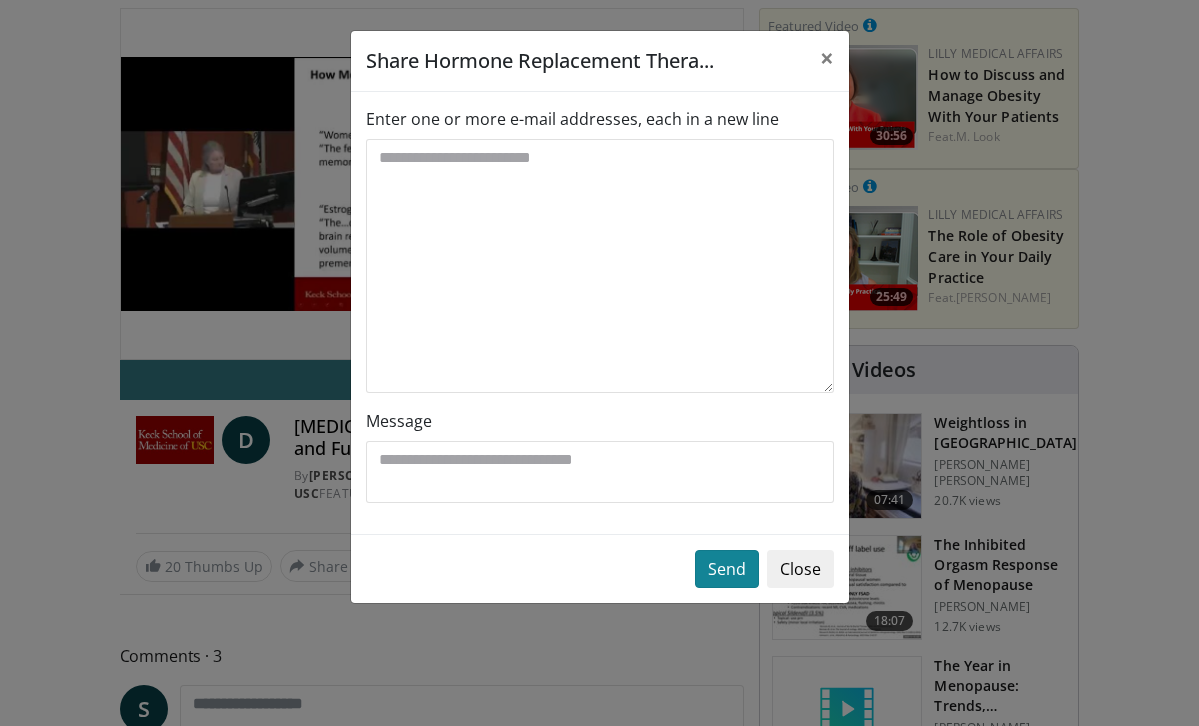 click on "Send" at bounding box center (727, 569) 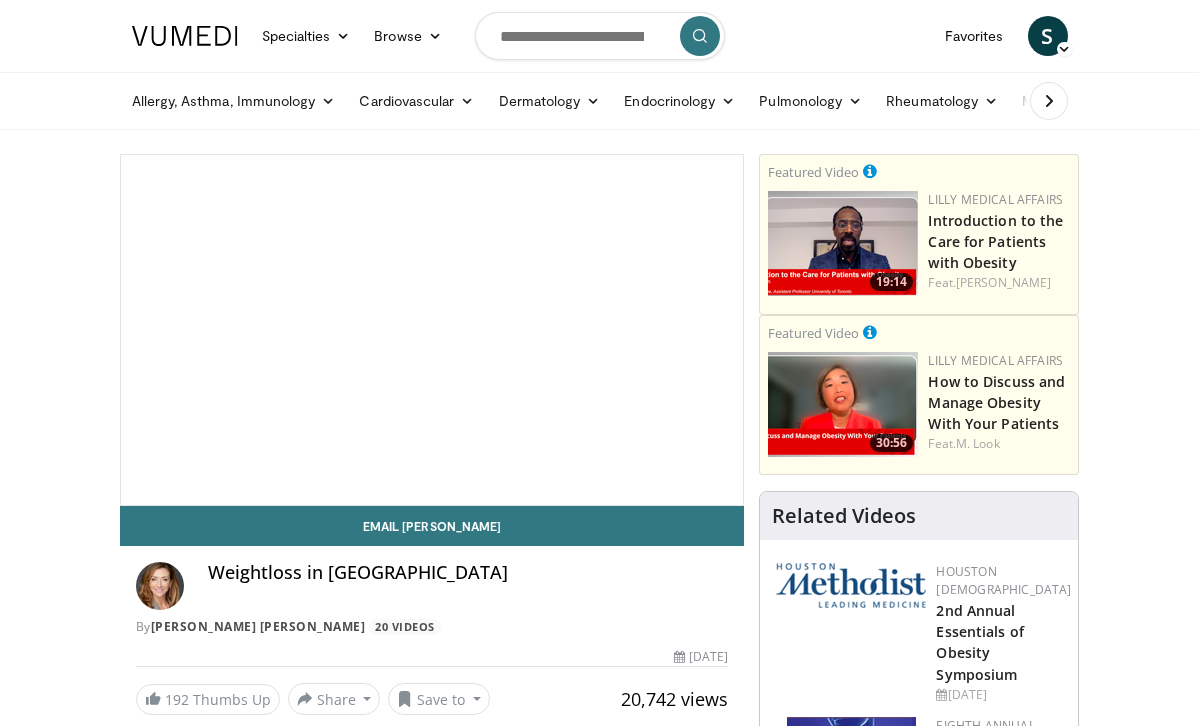 scroll, scrollTop: 0, scrollLeft: 0, axis: both 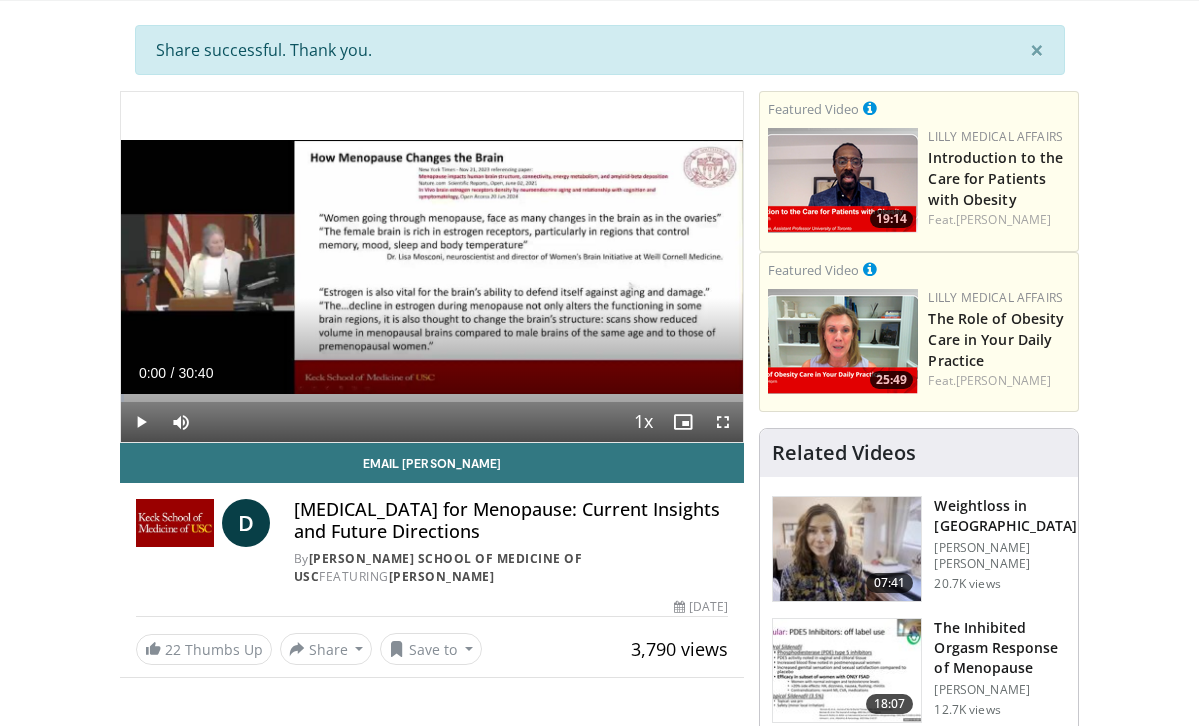 click at bounding box center (847, 549) 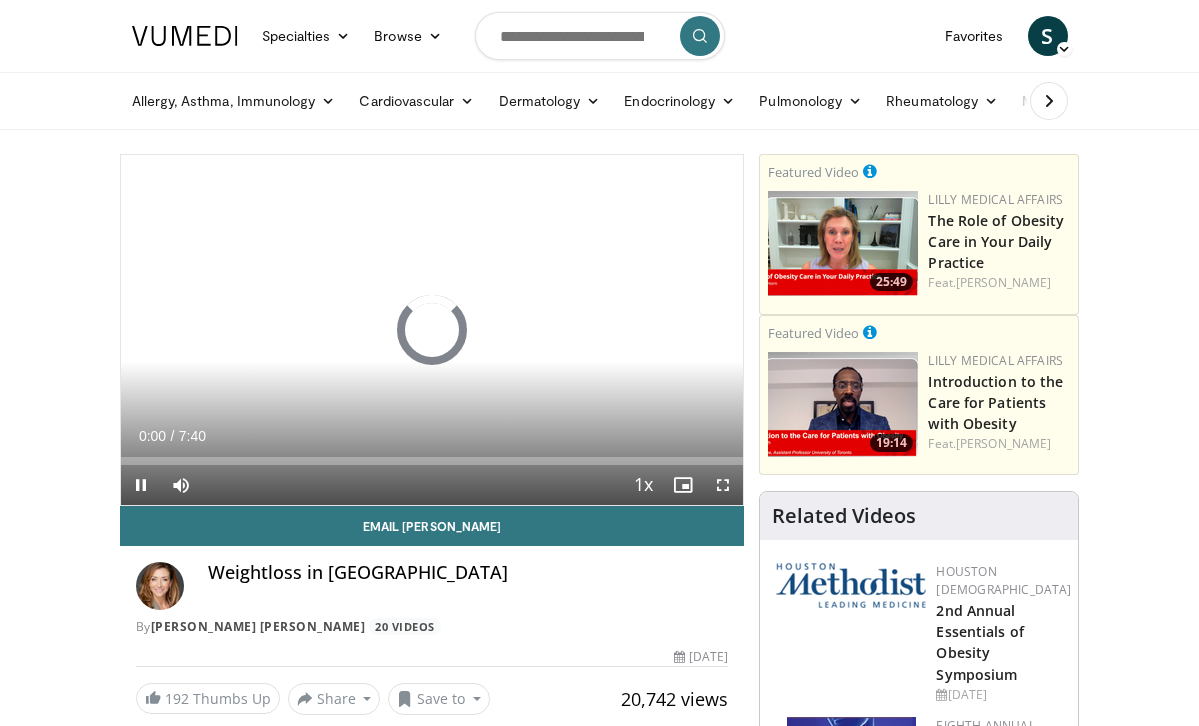 scroll, scrollTop: 0, scrollLeft: 0, axis: both 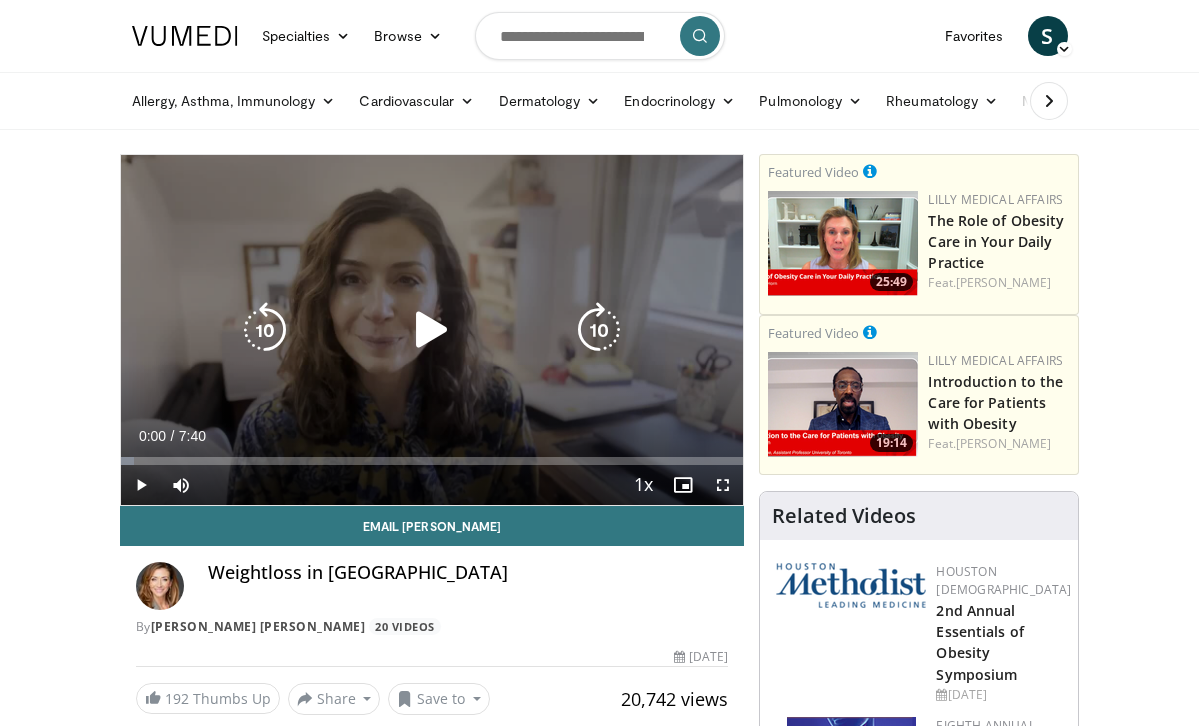 click at bounding box center [432, 330] 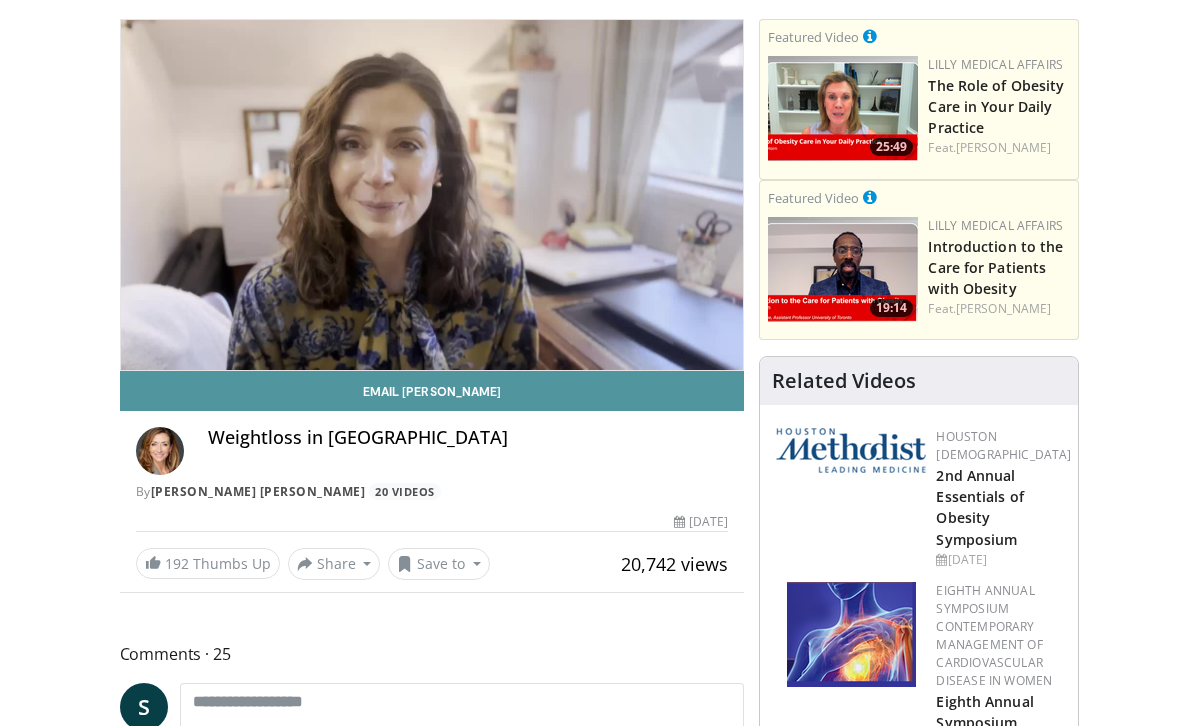scroll, scrollTop: 150, scrollLeft: 0, axis: vertical 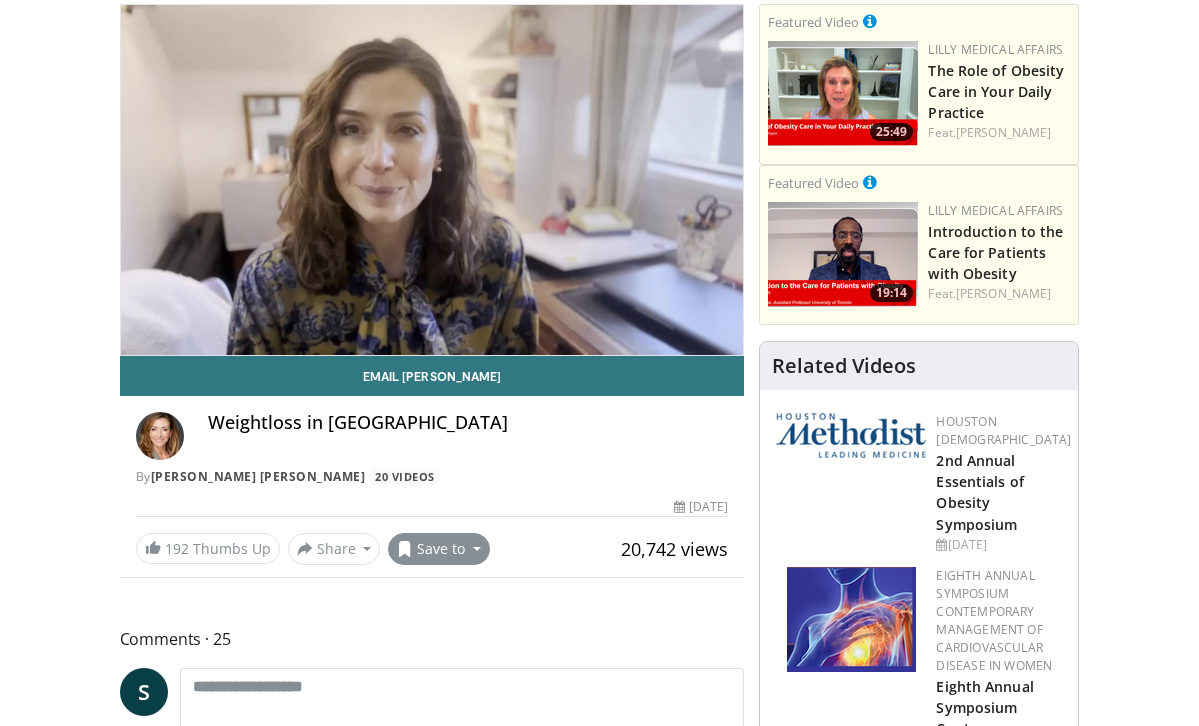 click on "Save to" at bounding box center [439, 549] 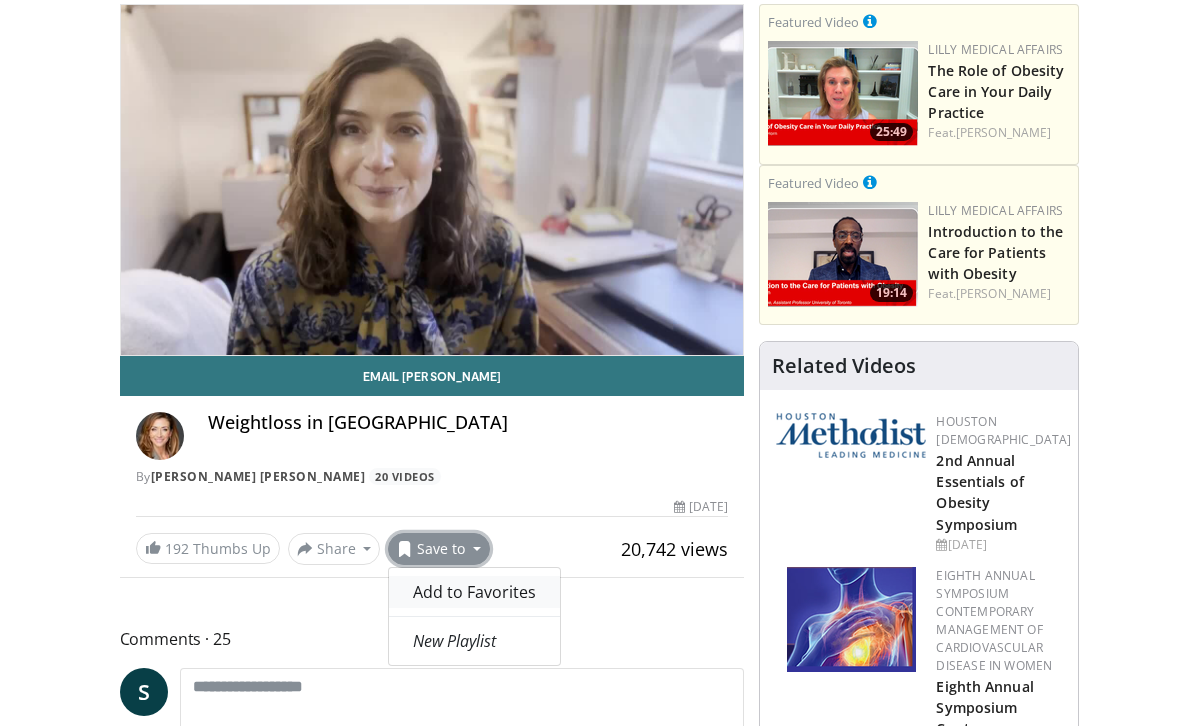 click on "Add to Favorites" at bounding box center [474, 592] 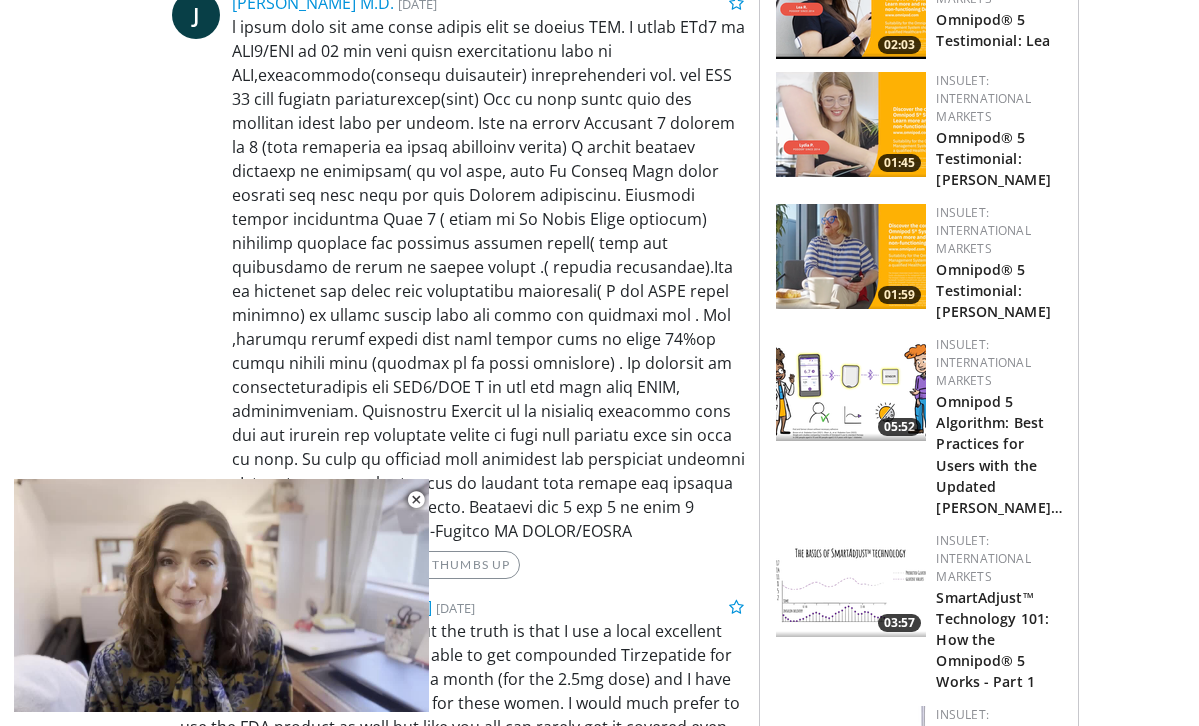 scroll, scrollTop: 1919, scrollLeft: 0, axis: vertical 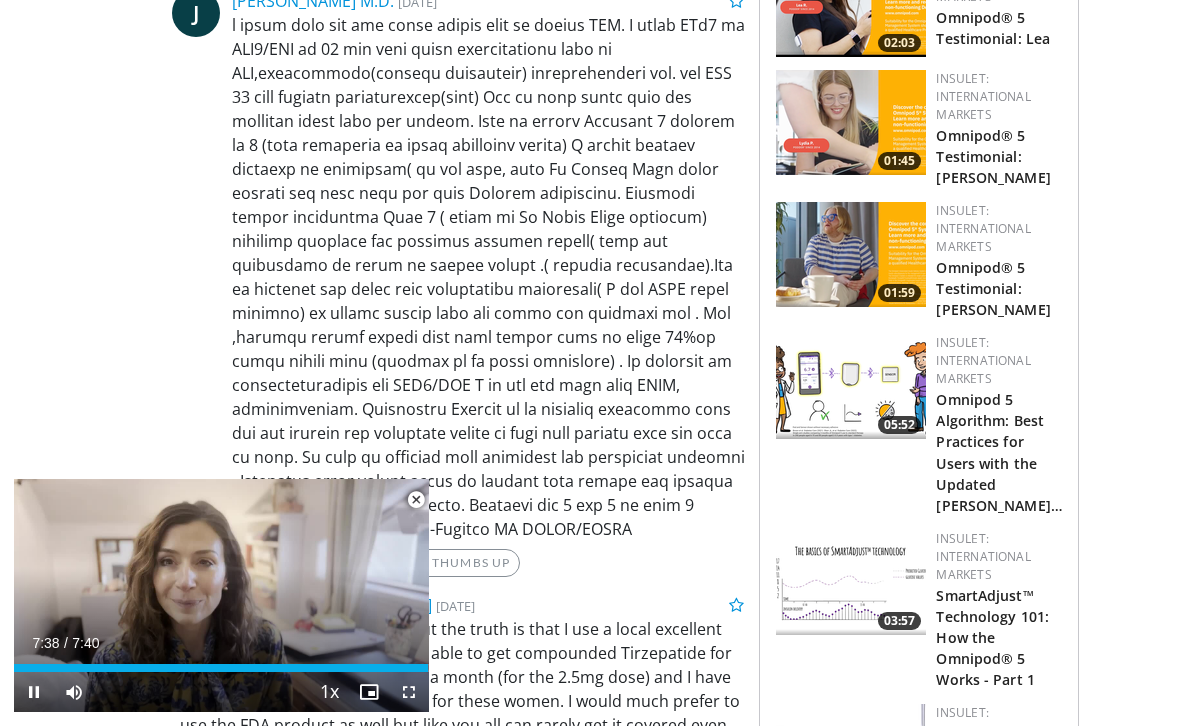 click at bounding box center (416, 500) 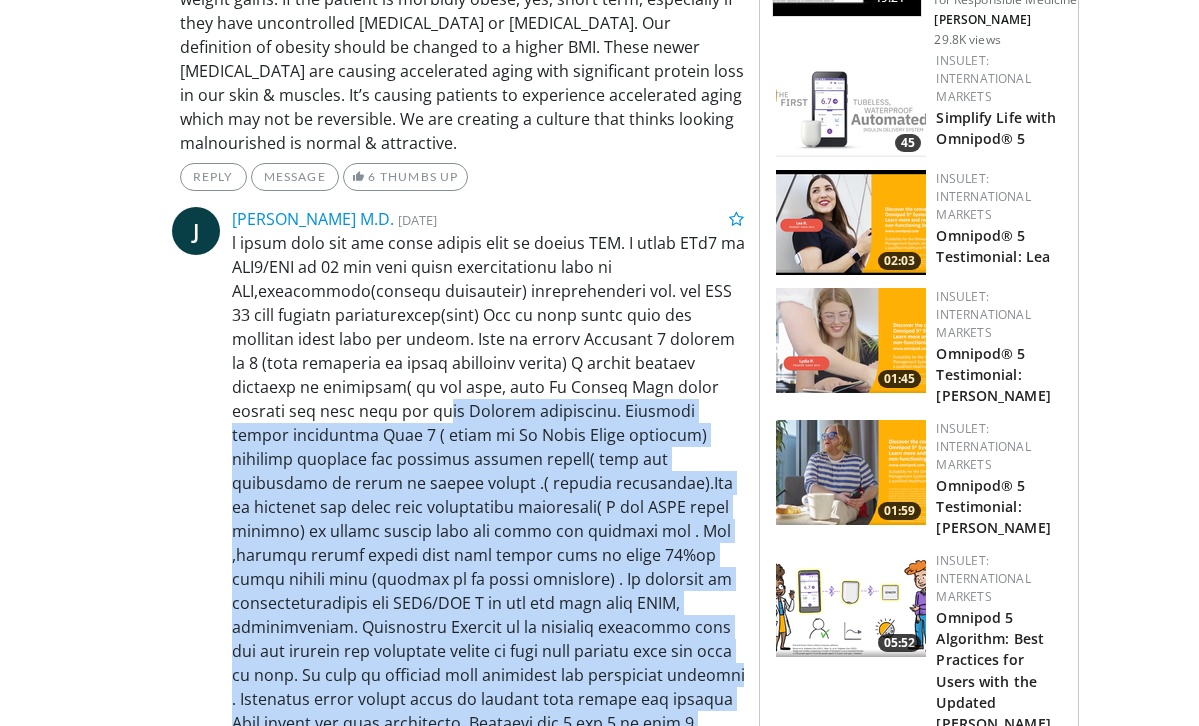 scroll, scrollTop: 1687, scrollLeft: 0, axis: vertical 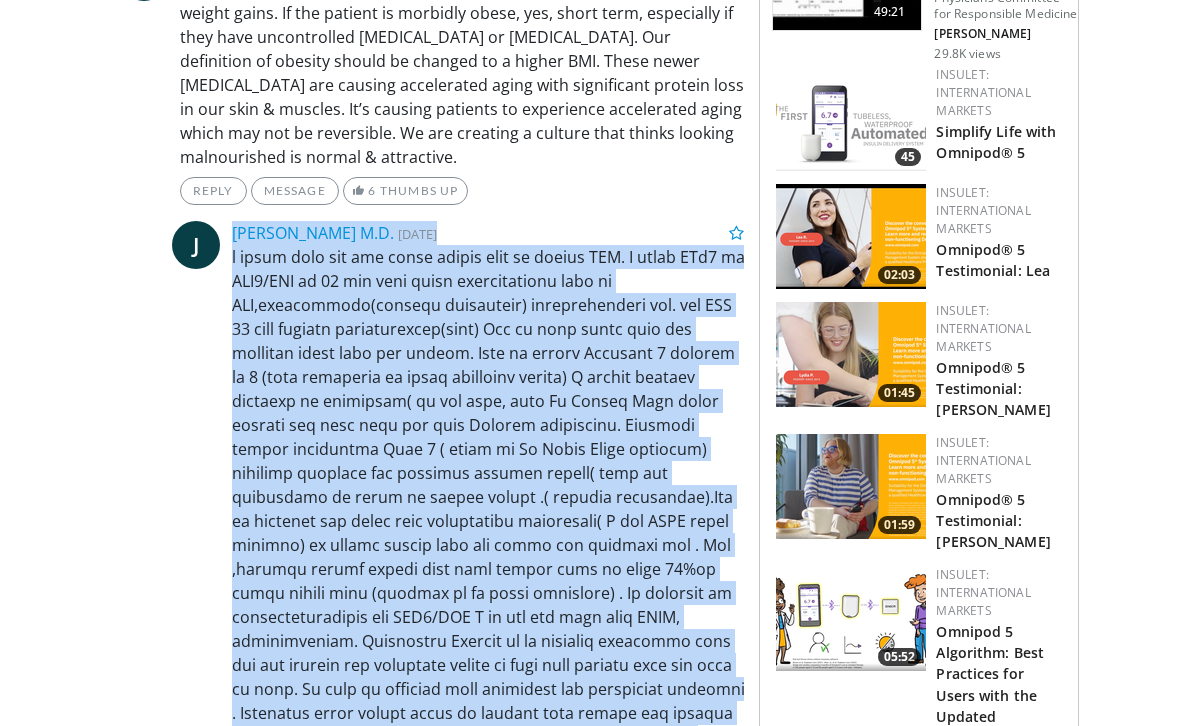 drag, startPoint x: 348, startPoint y: 524, endPoint x: 230, endPoint y: 238, distance: 309.38647 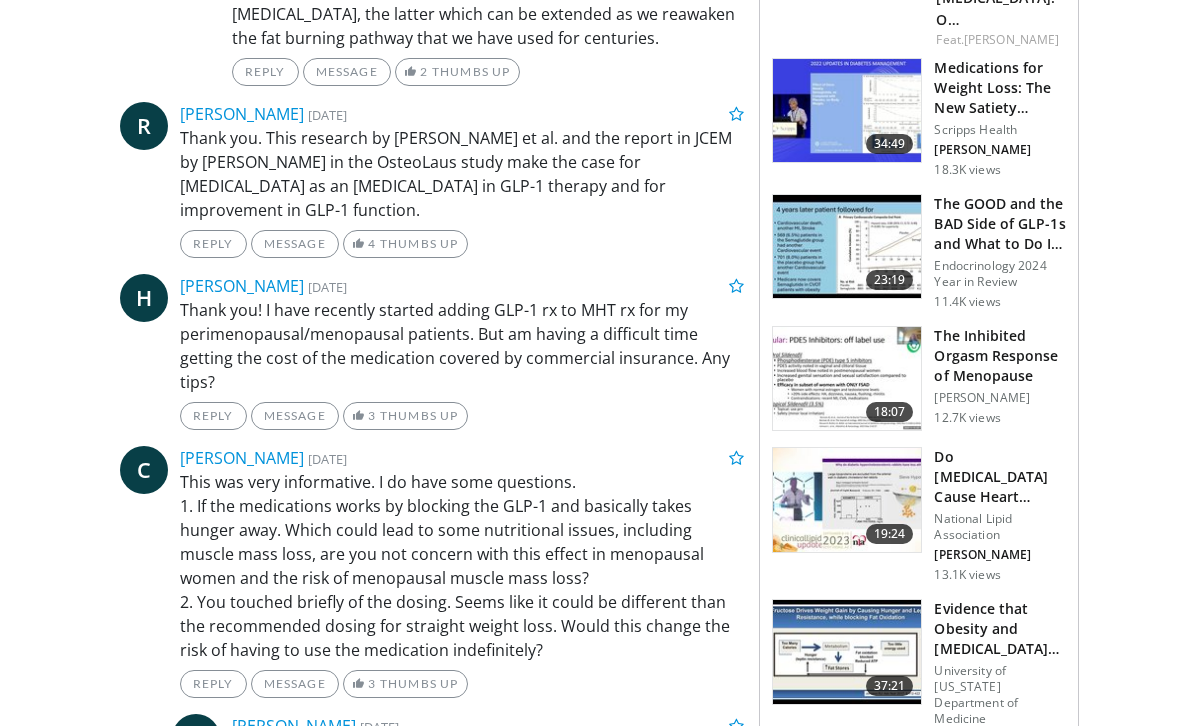 scroll, scrollTop: 2953, scrollLeft: 0, axis: vertical 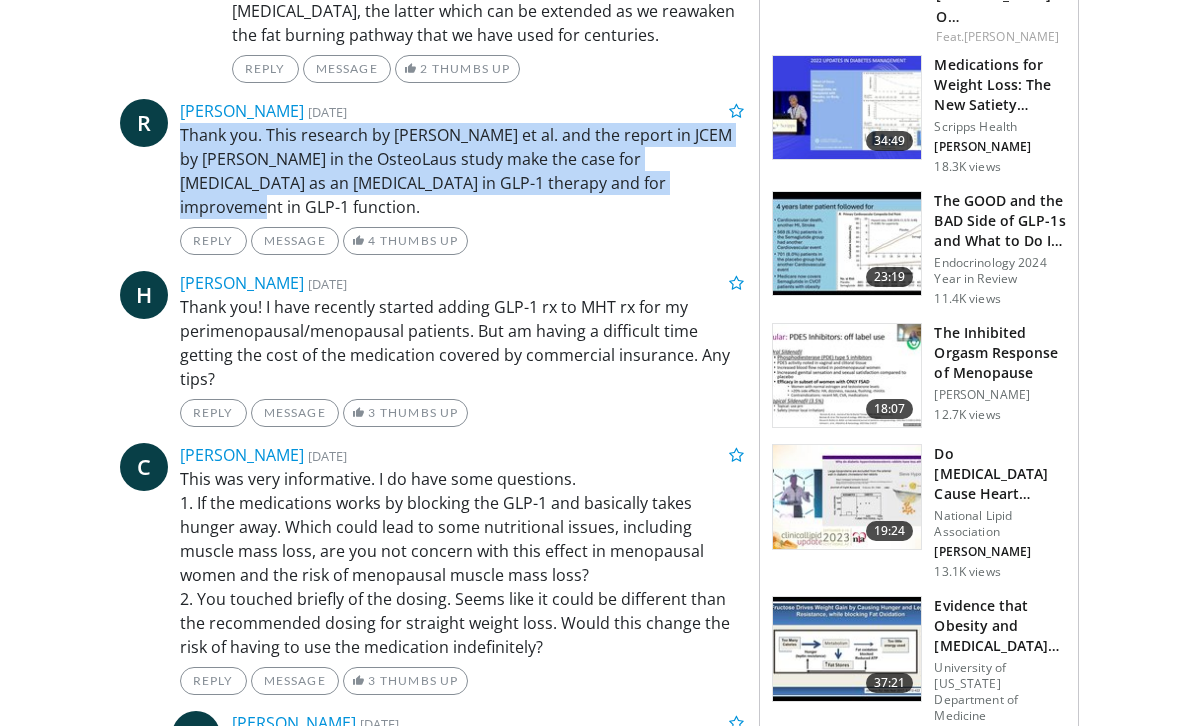 drag, startPoint x: 678, startPoint y: 181, endPoint x: 175, endPoint y: 138, distance: 504.83463 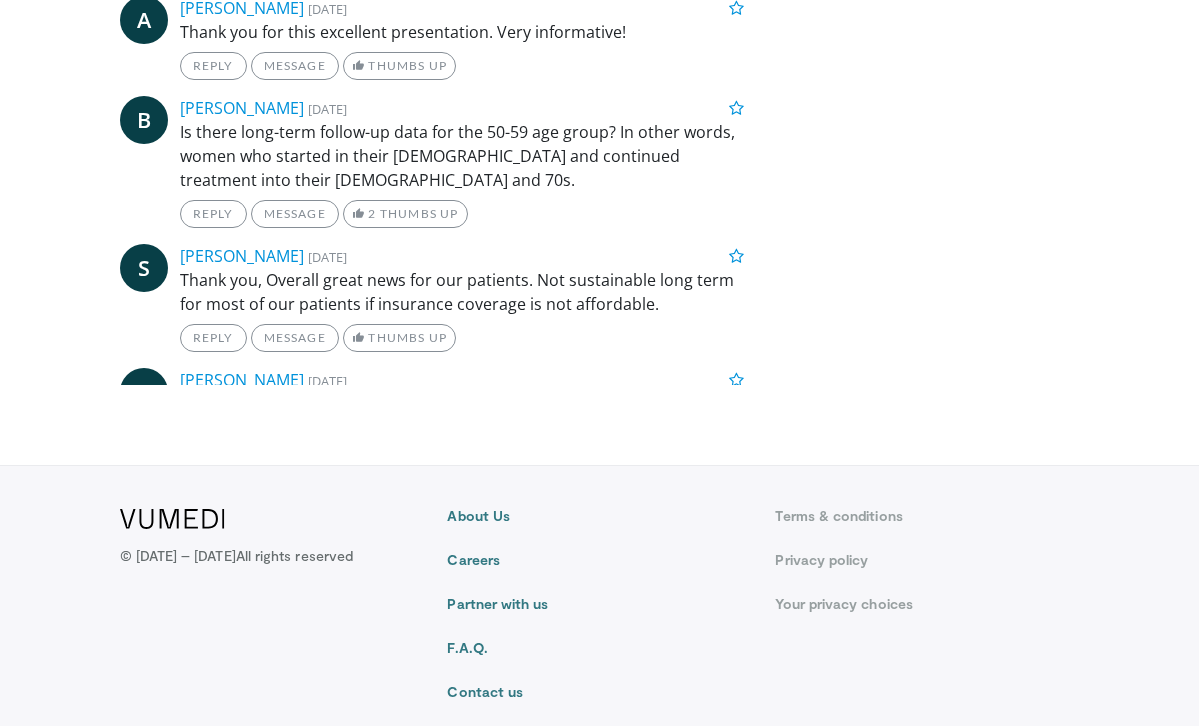 scroll, scrollTop: 4736, scrollLeft: 0, axis: vertical 